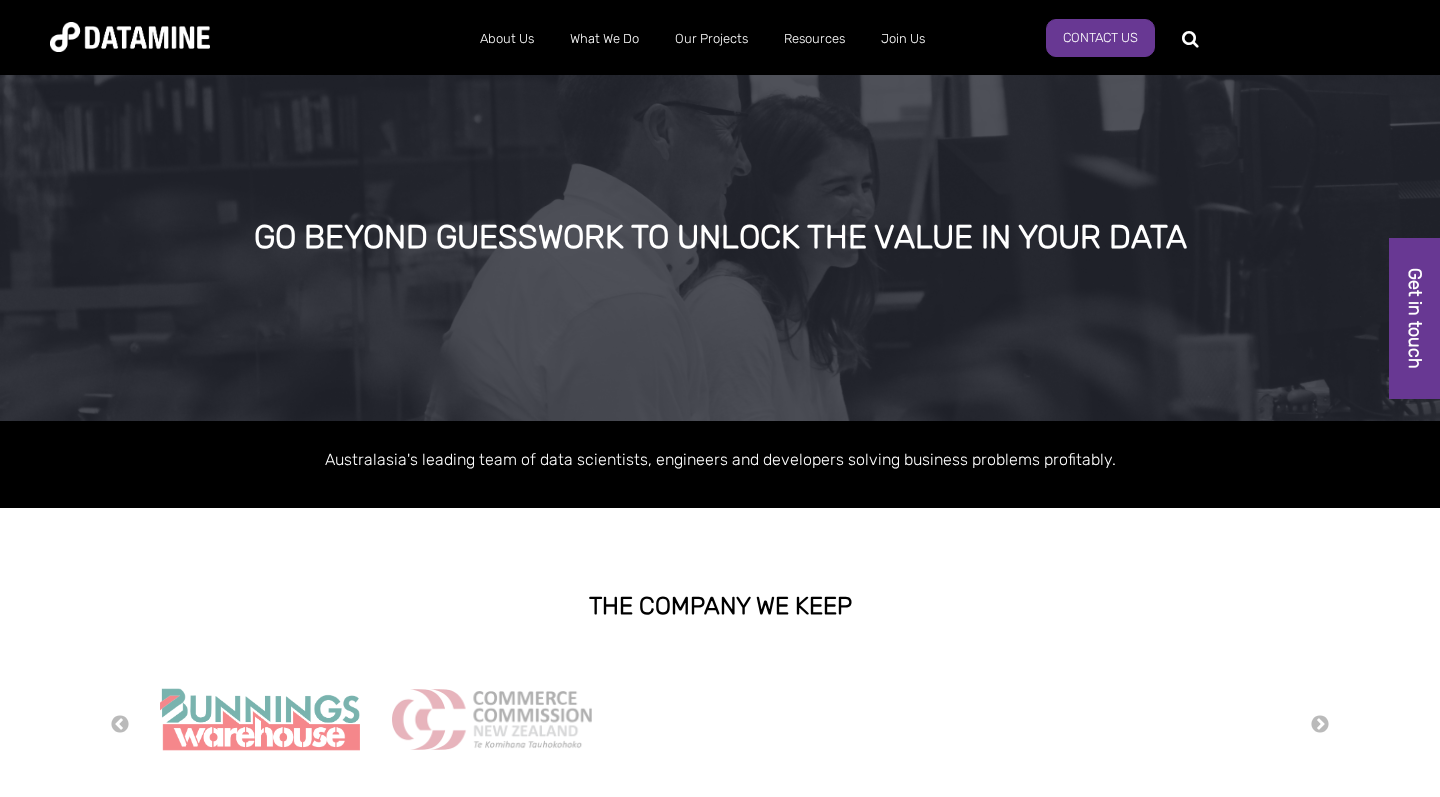 scroll, scrollTop: 0, scrollLeft: 0, axis: both 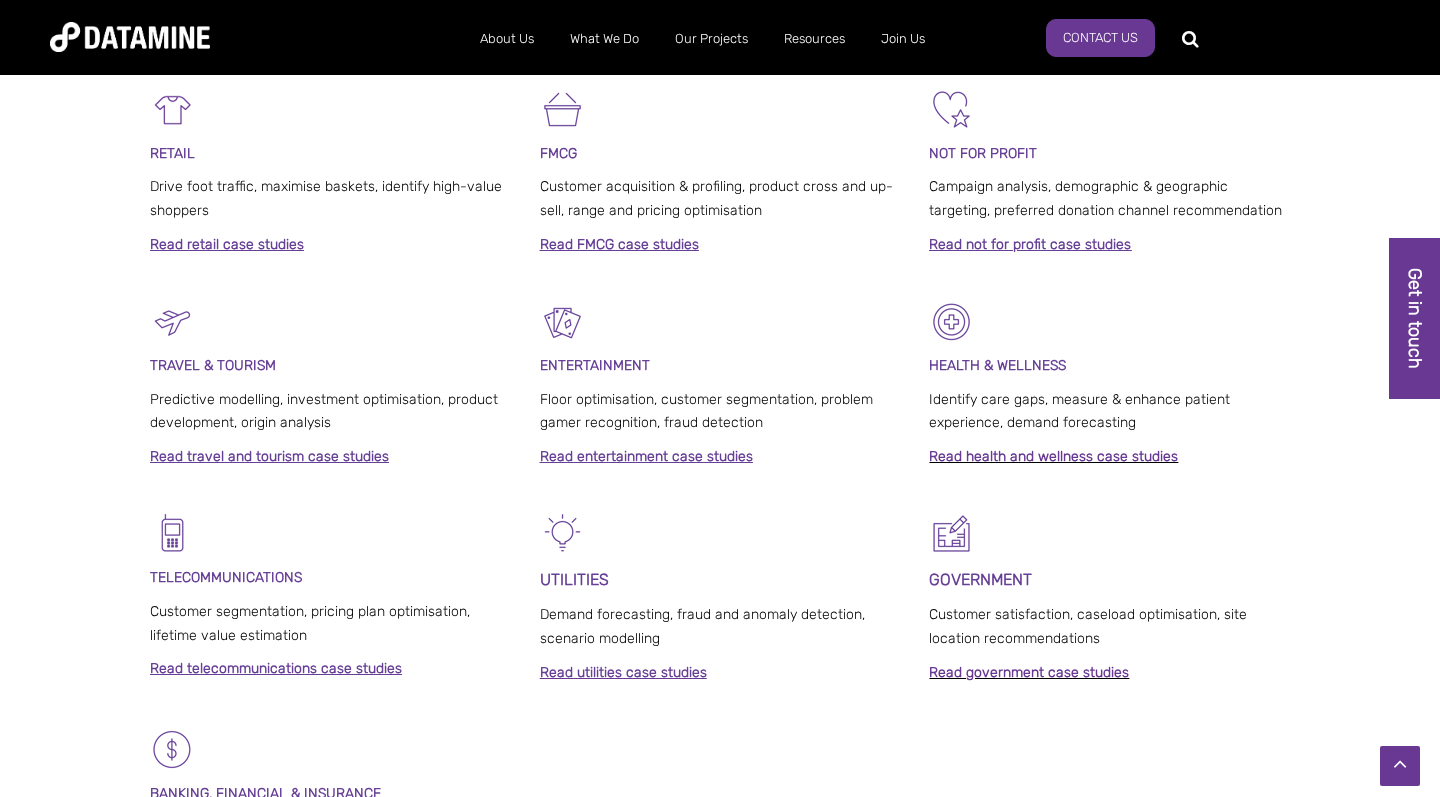 click on "Read not for profit case studies" at bounding box center [1030, 244] 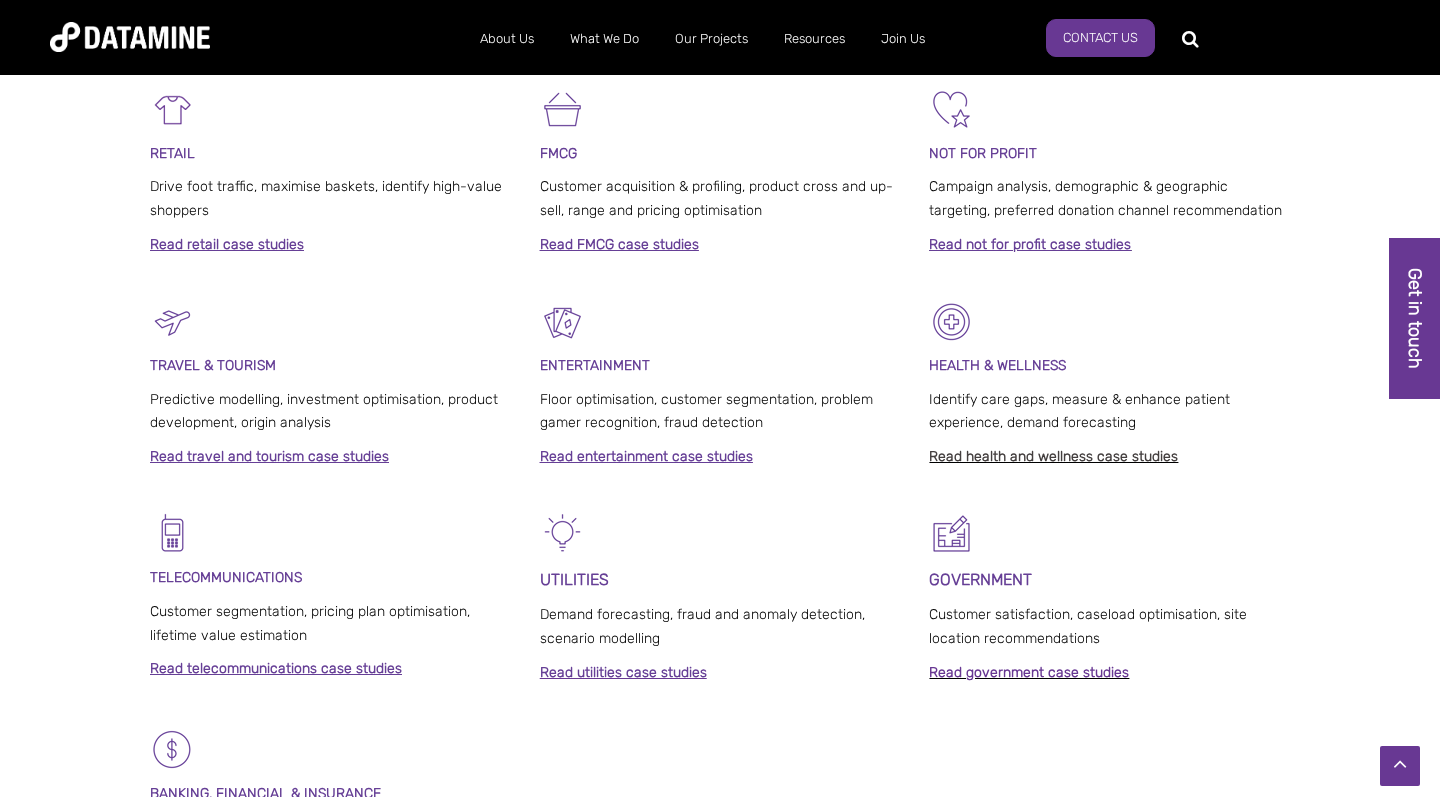 click on "Read health and wellness case studies" at bounding box center (1053, 456) 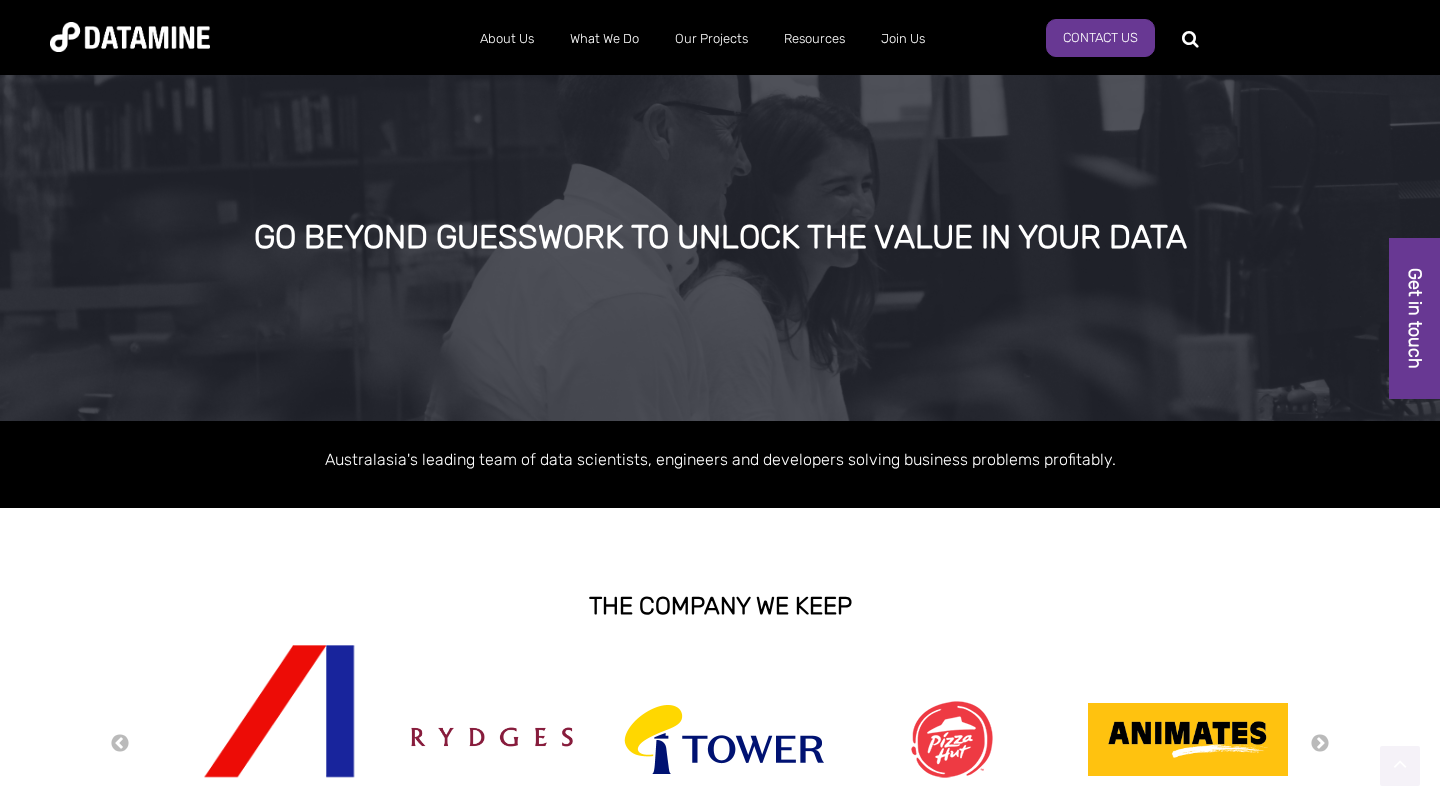 scroll, scrollTop: 0, scrollLeft: 0, axis: both 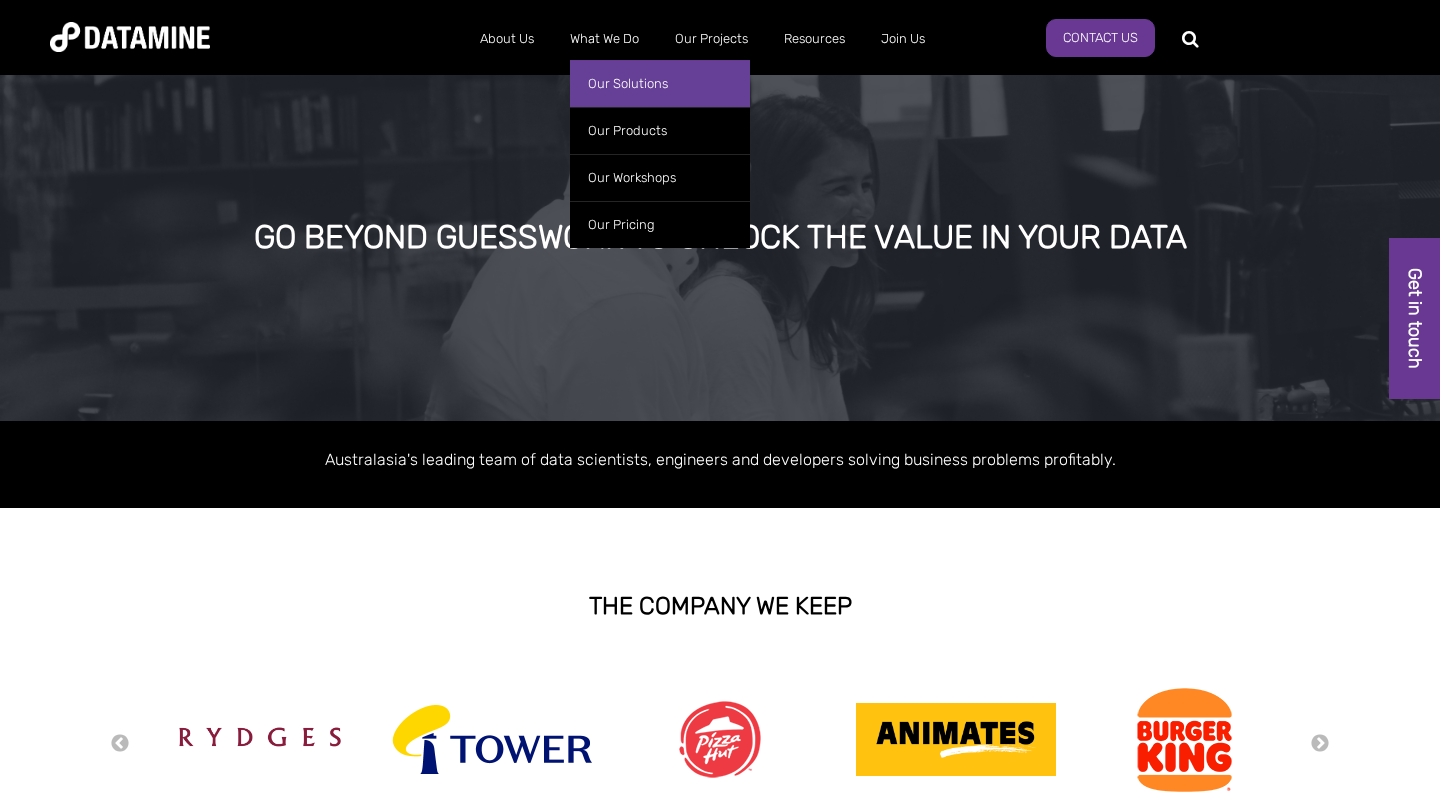 click on "Our Solutions" at bounding box center [660, 83] 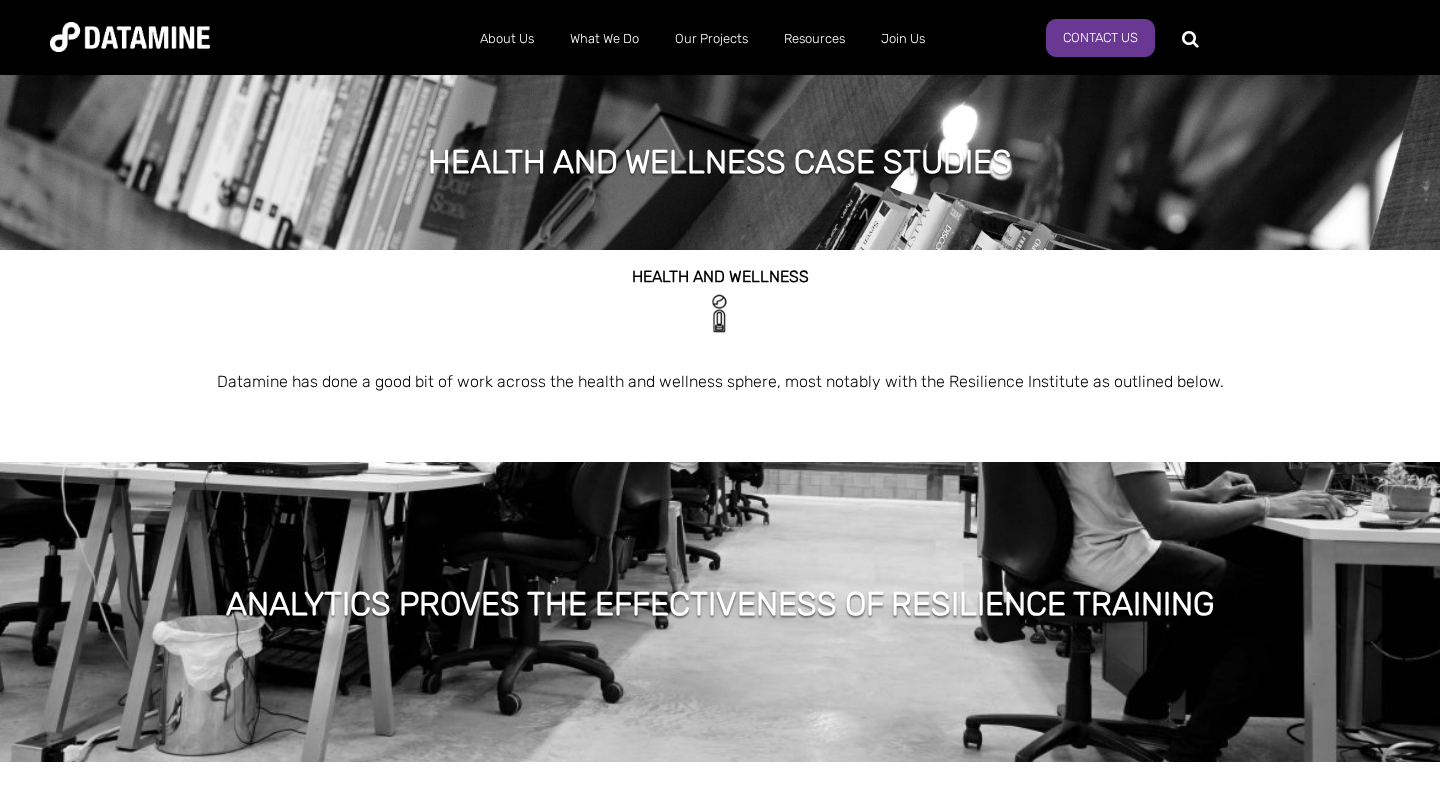 scroll, scrollTop: 0, scrollLeft: 0, axis: both 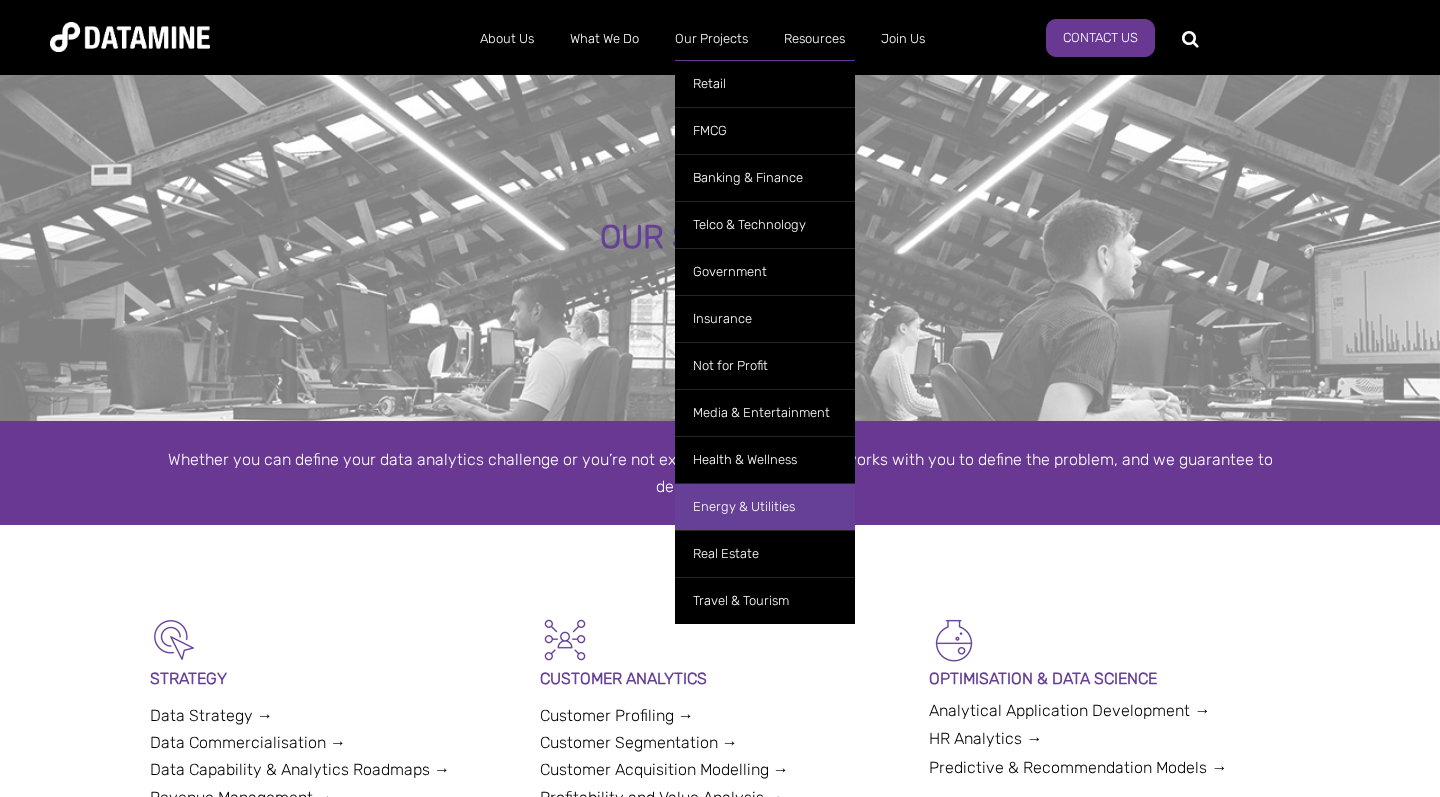 click on "Energy & Utilities" at bounding box center [765, 506] 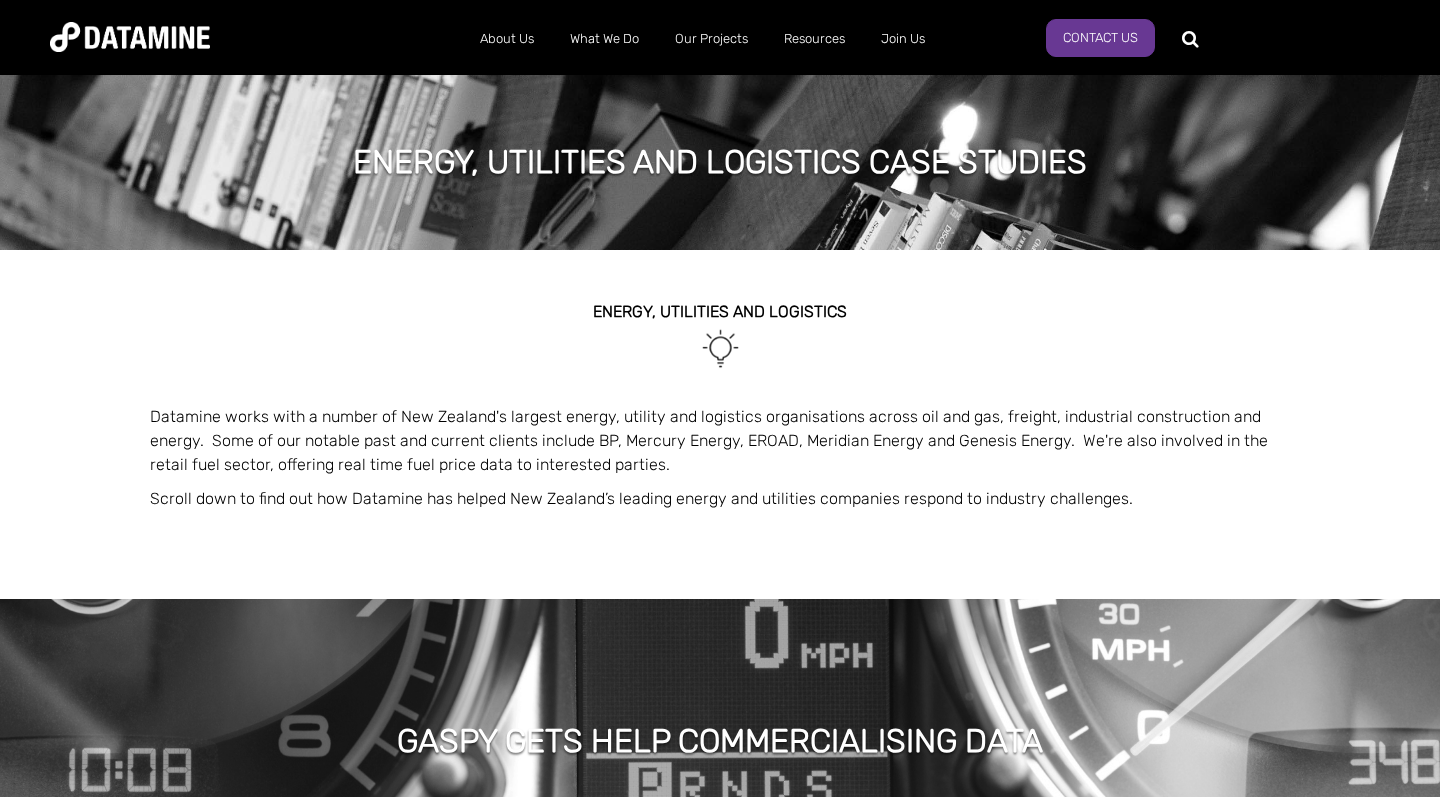 scroll, scrollTop: 0, scrollLeft: 0, axis: both 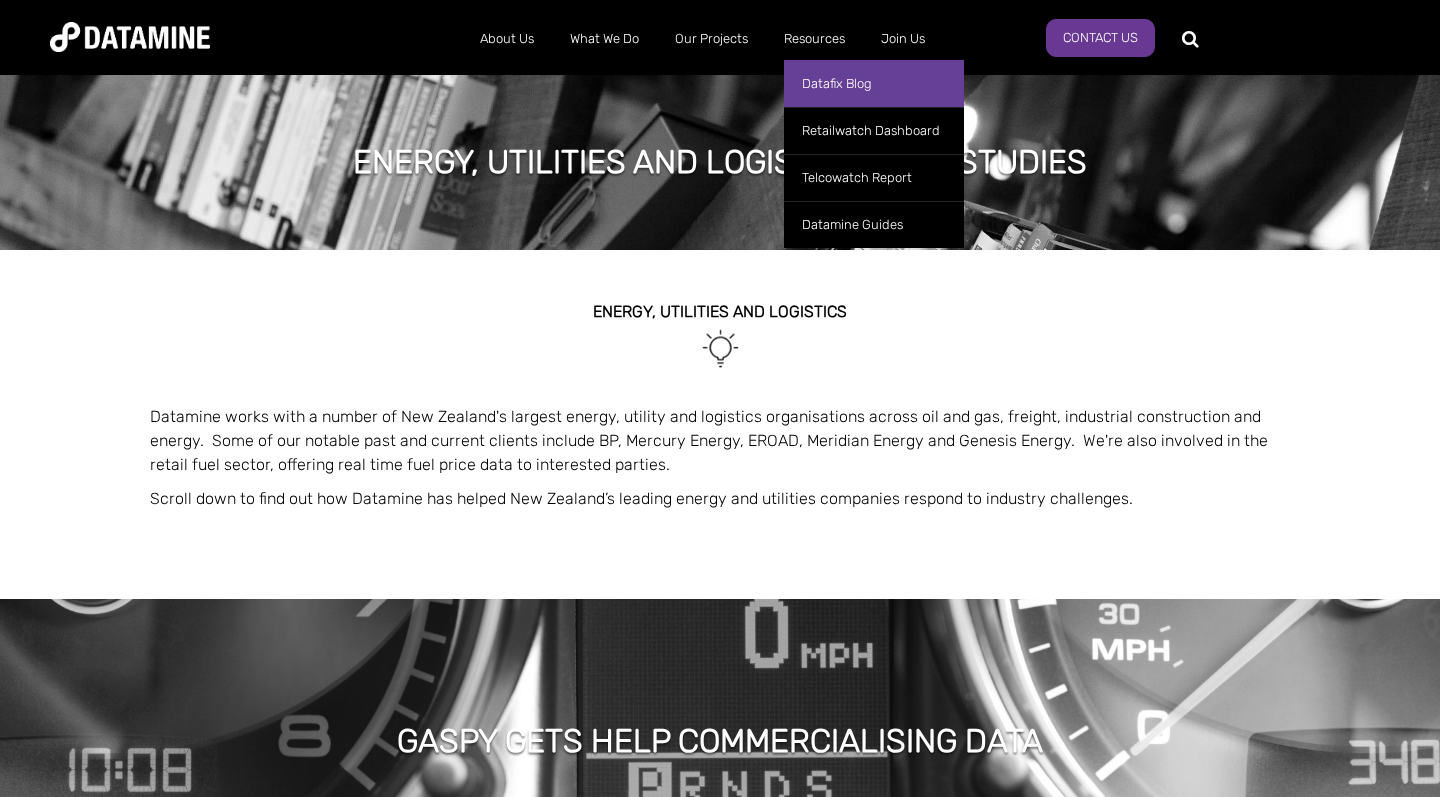 click on "Datafix Blog" at bounding box center [874, 83] 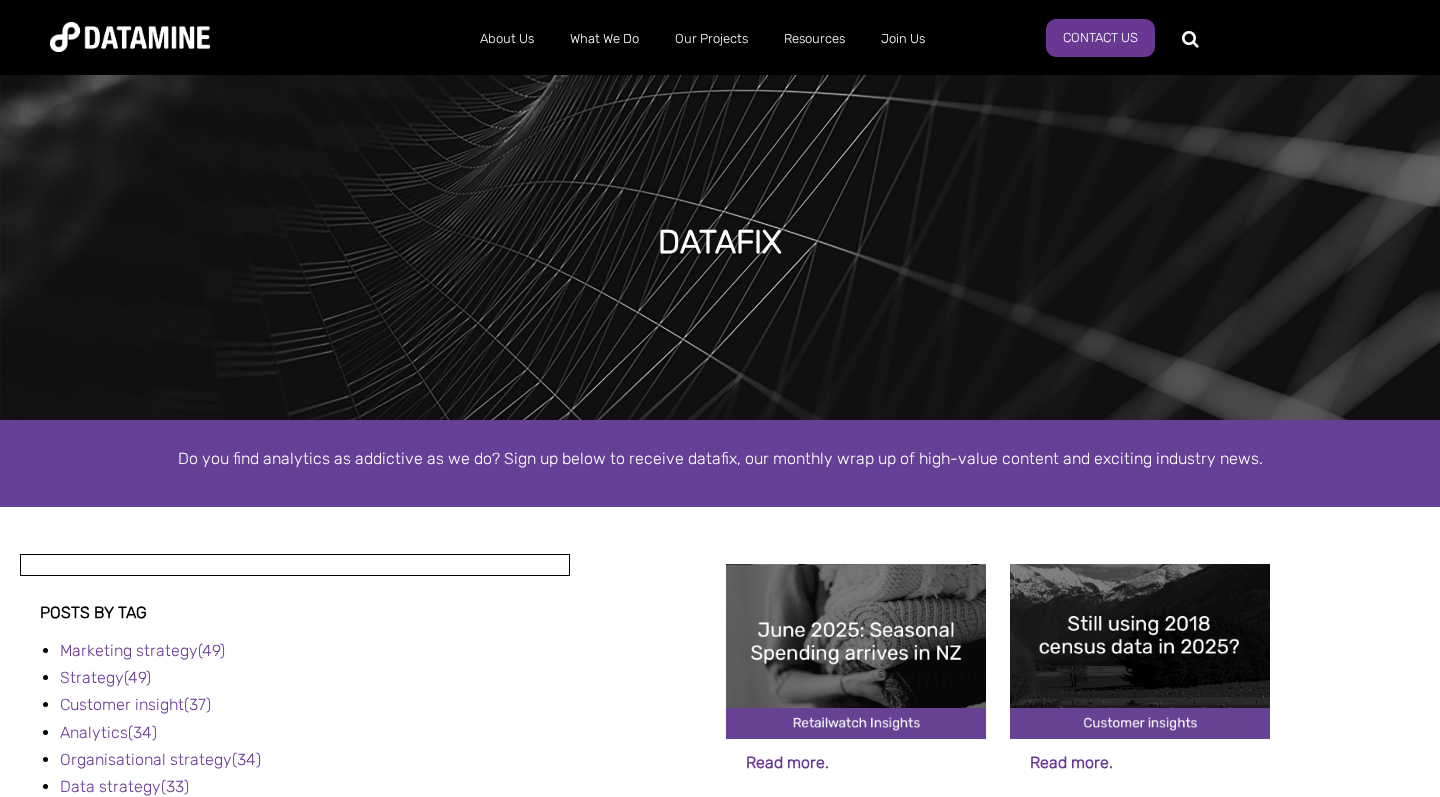 scroll, scrollTop: 0, scrollLeft: 0, axis: both 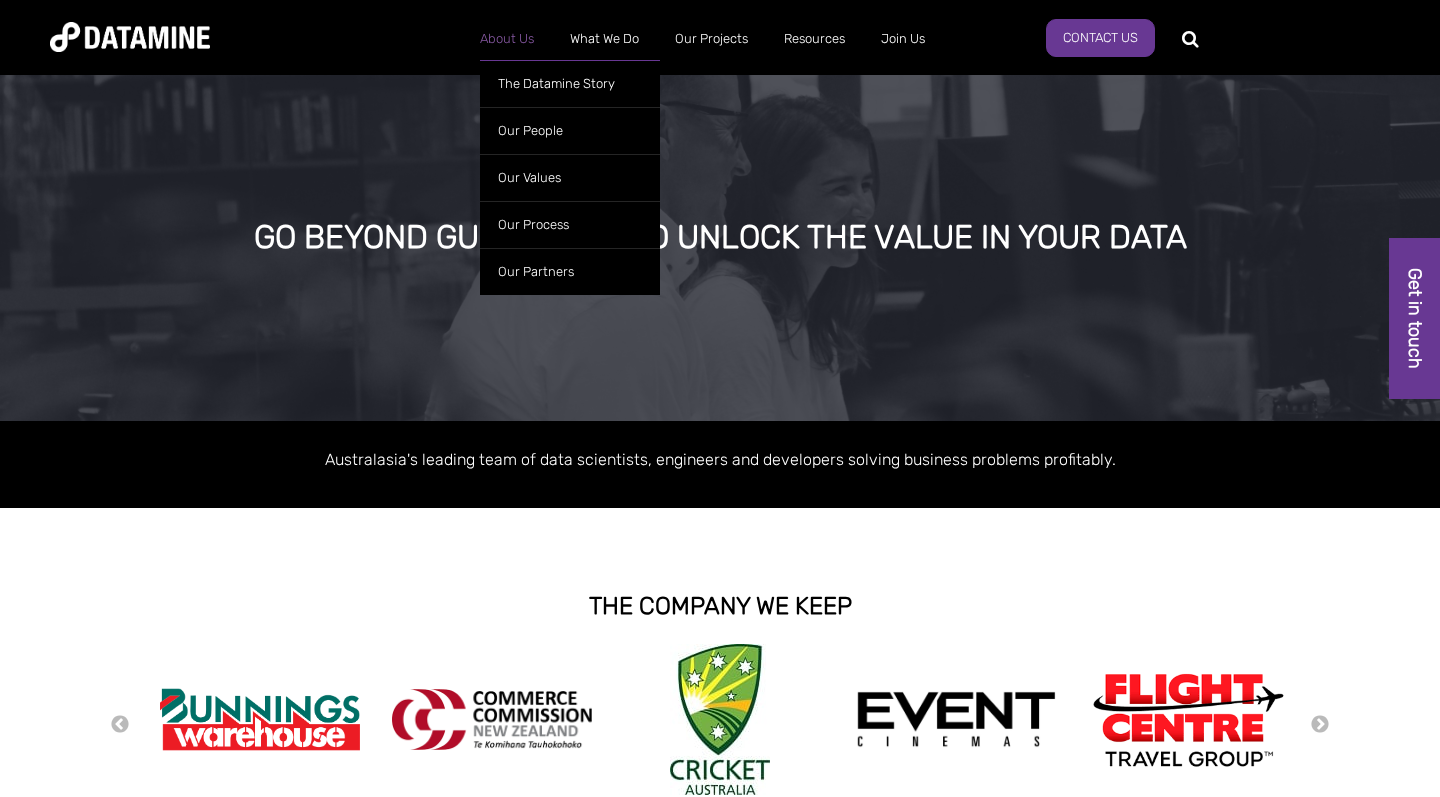click on "About Us" at bounding box center (507, 39) 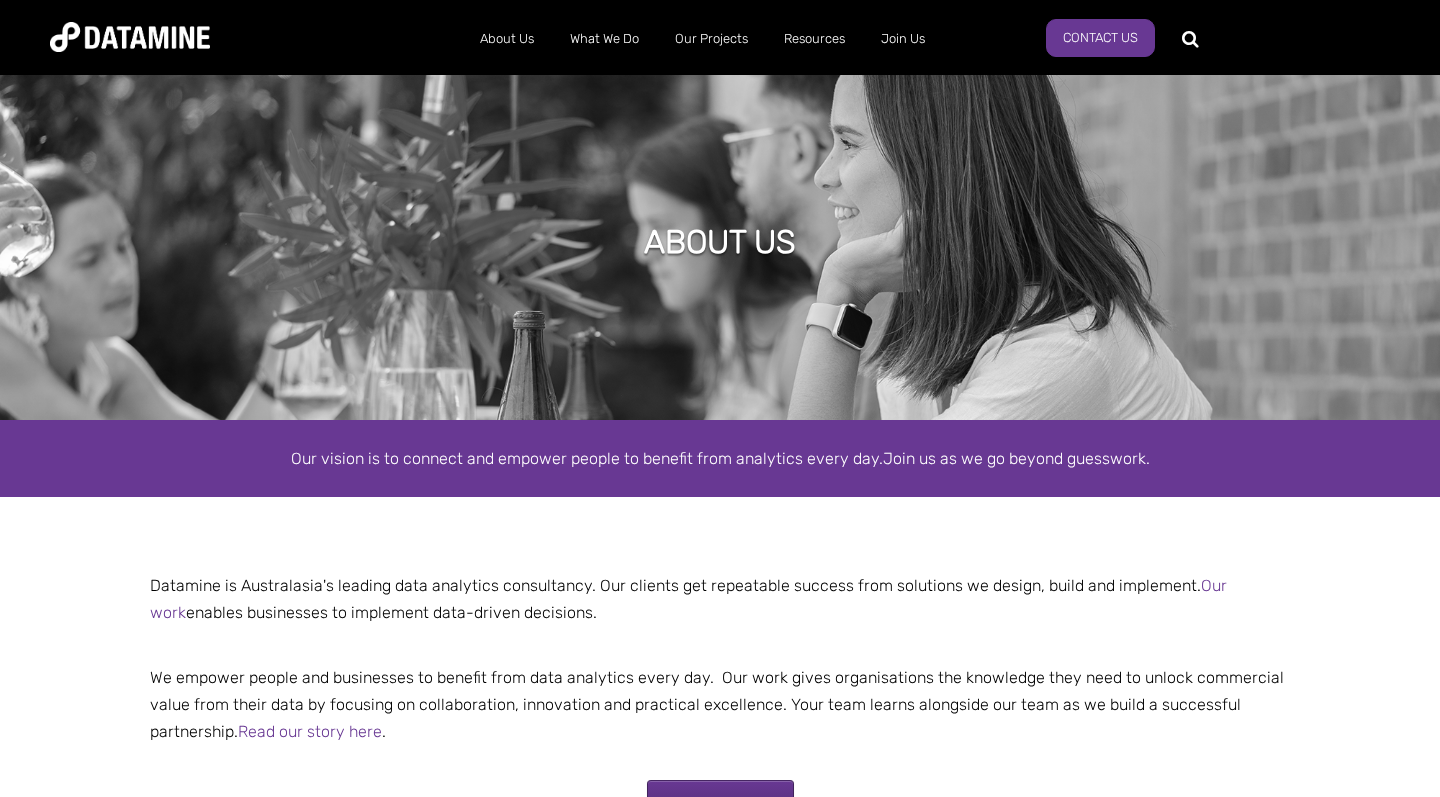 scroll, scrollTop: 0, scrollLeft: 0, axis: both 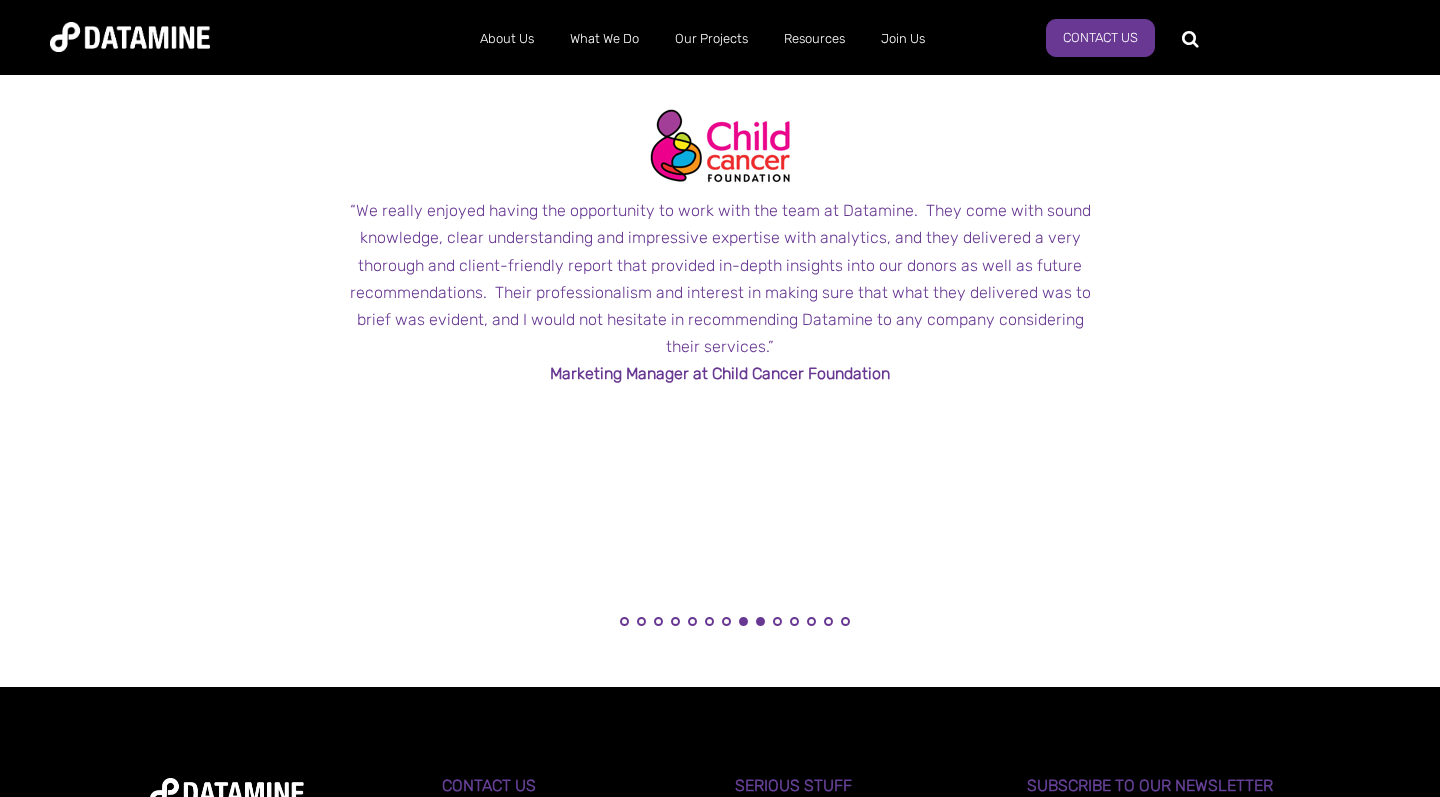 click on "8" at bounding box center (743, 621) 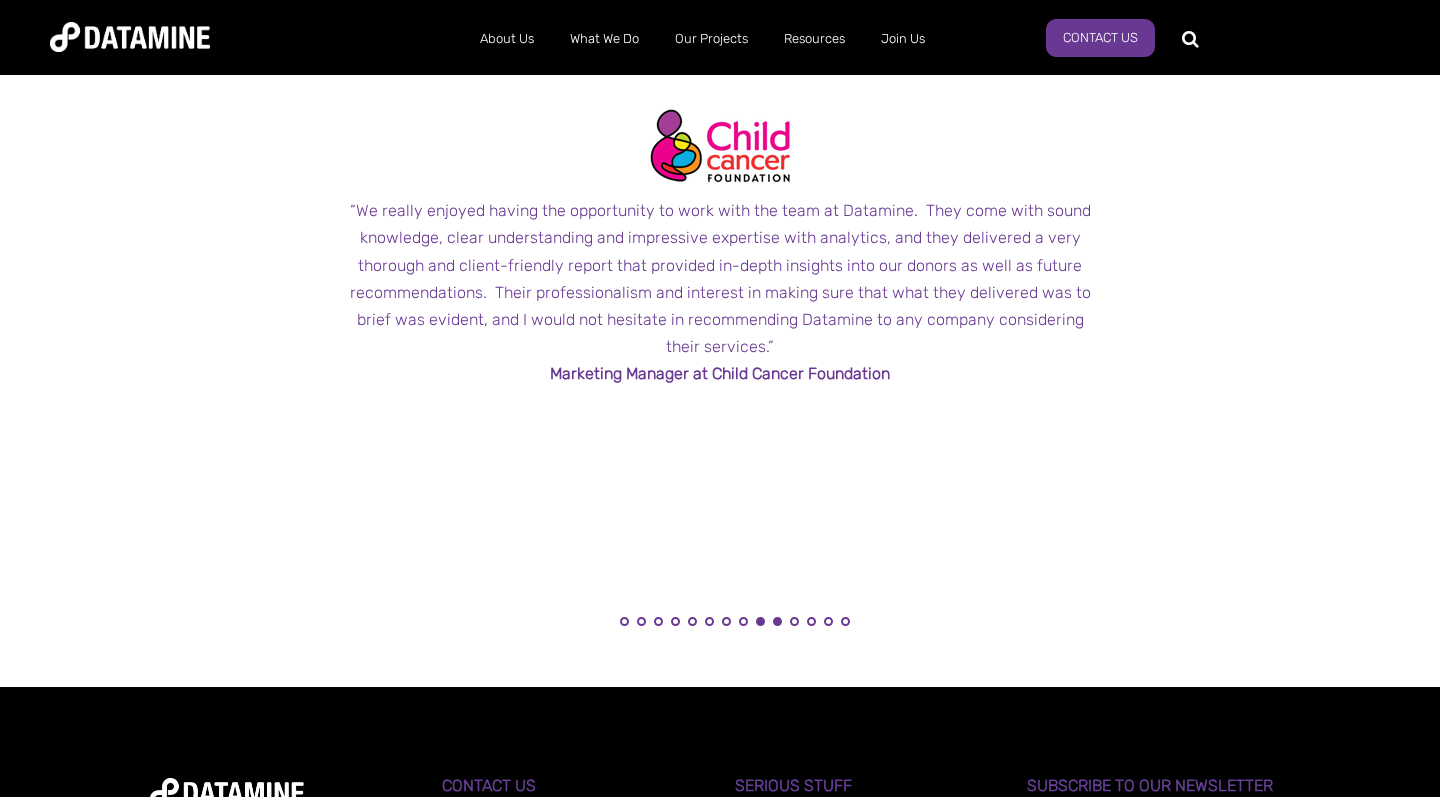 click on "10" at bounding box center (777, 621) 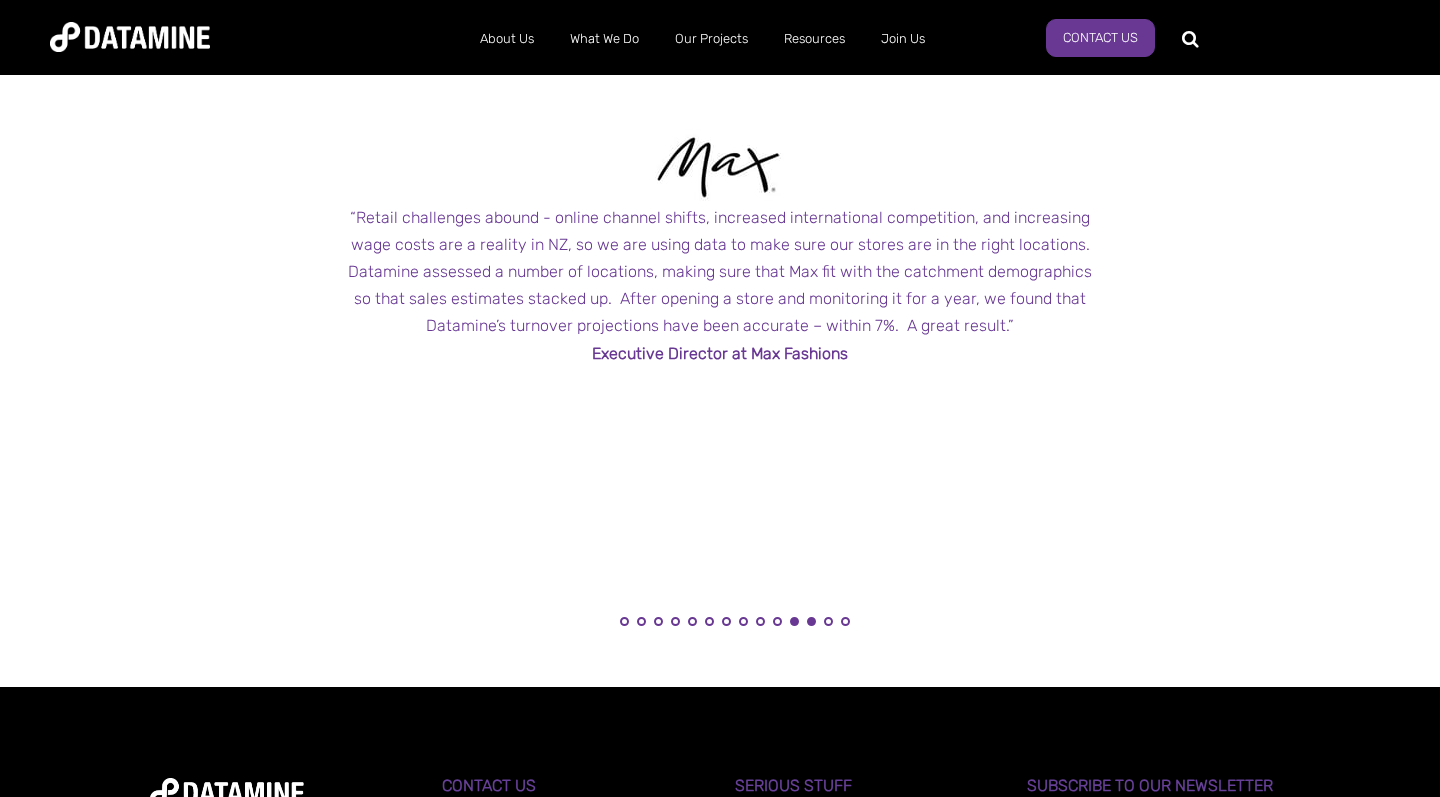 click on "12" at bounding box center (811, 621) 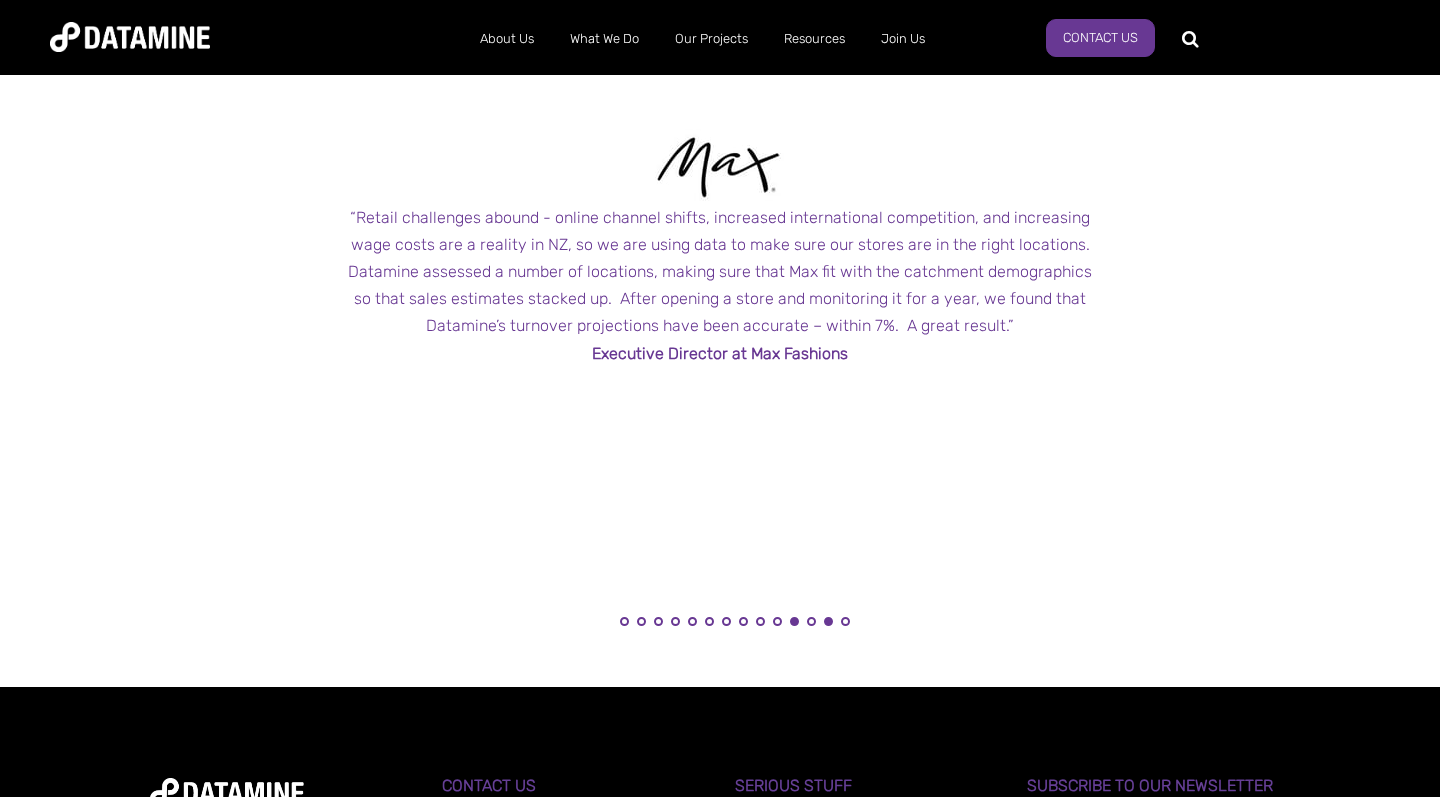 click on "13" at bounding box center (828, 621) 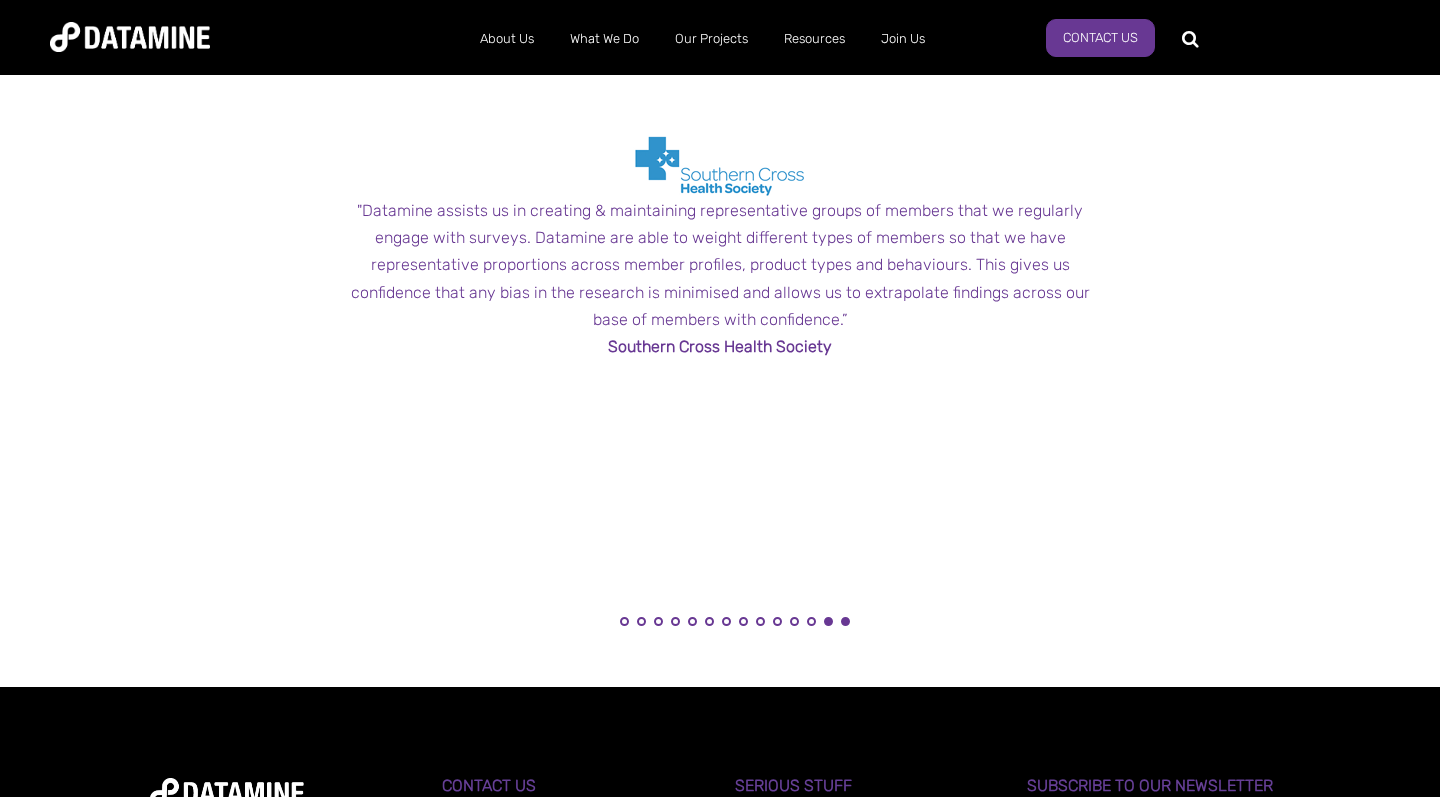 click on "14" at bounding box center [845, 621] 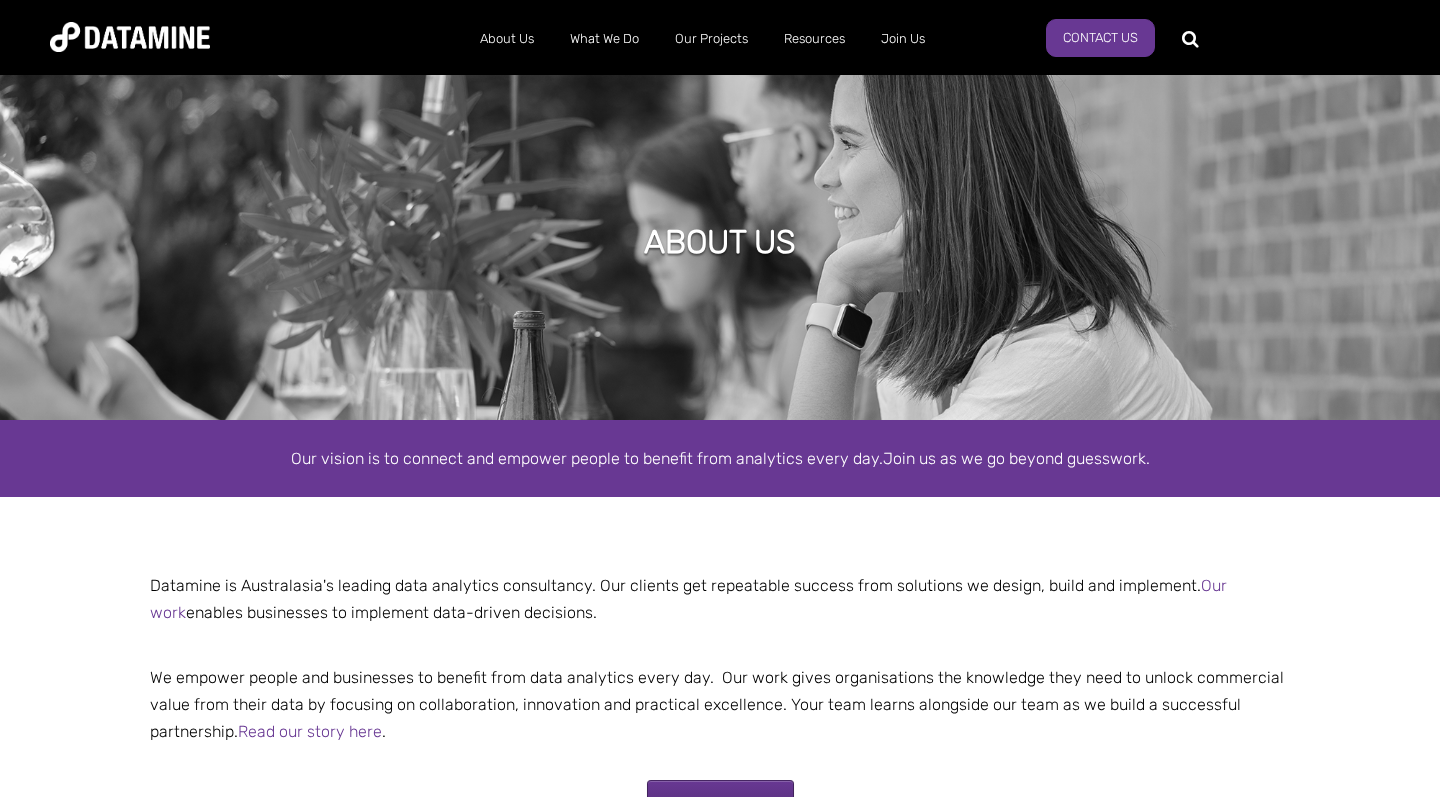 scroll, scrollTop: 0, scrollLeft: 0, axis: both 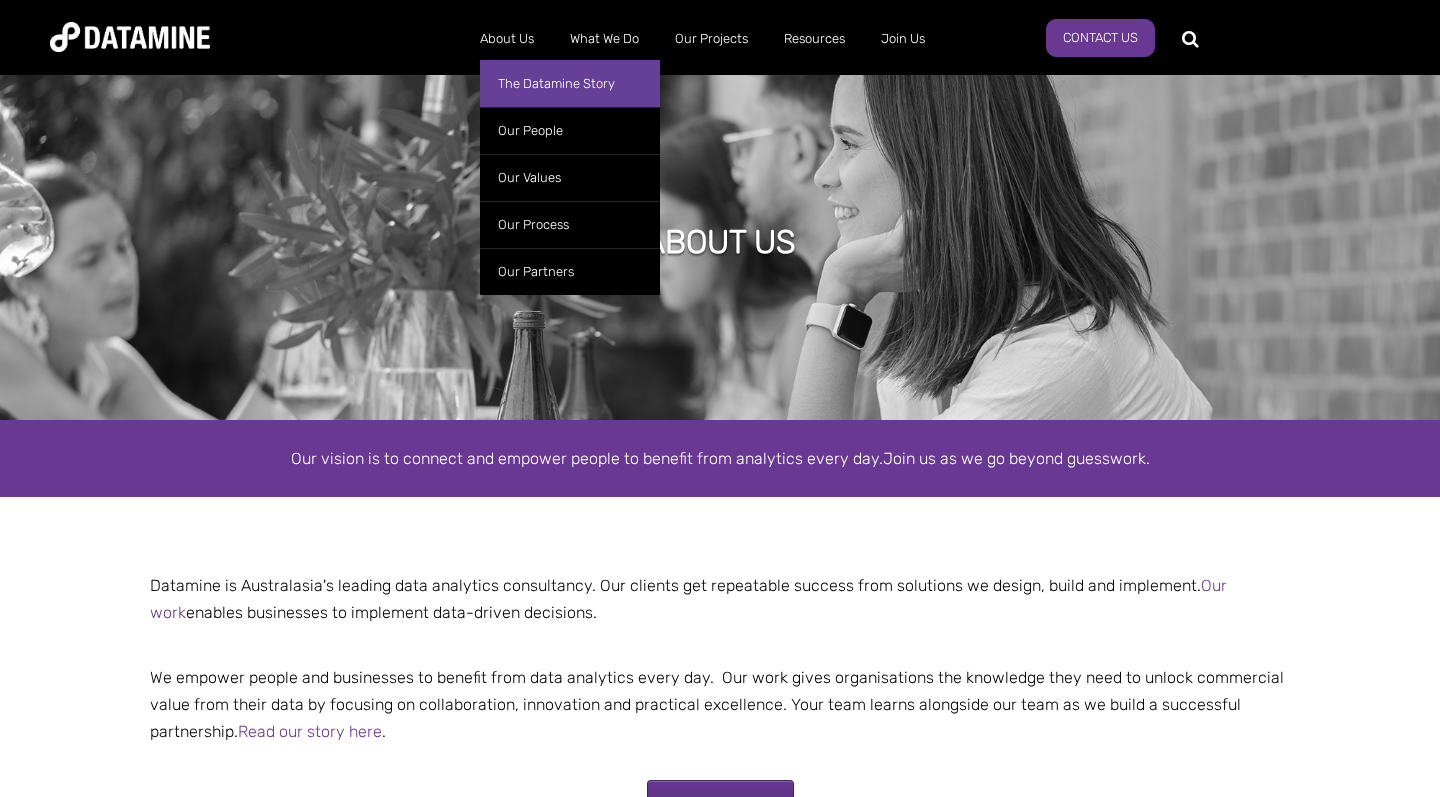click on "The Datamine Story" at bounding box center [570, 83] 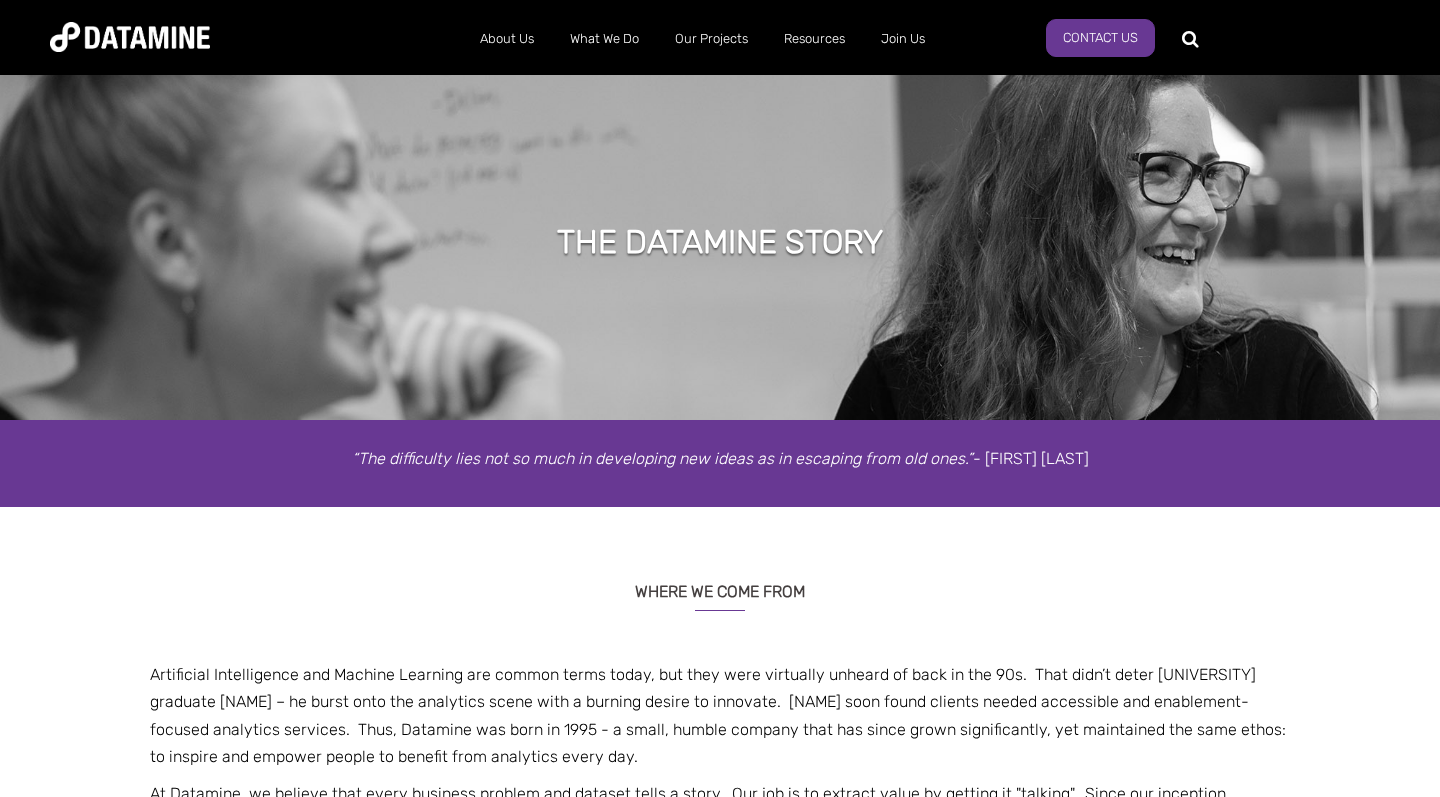scroll, scrollTop: 0, scrollLeft: 0, axis: both 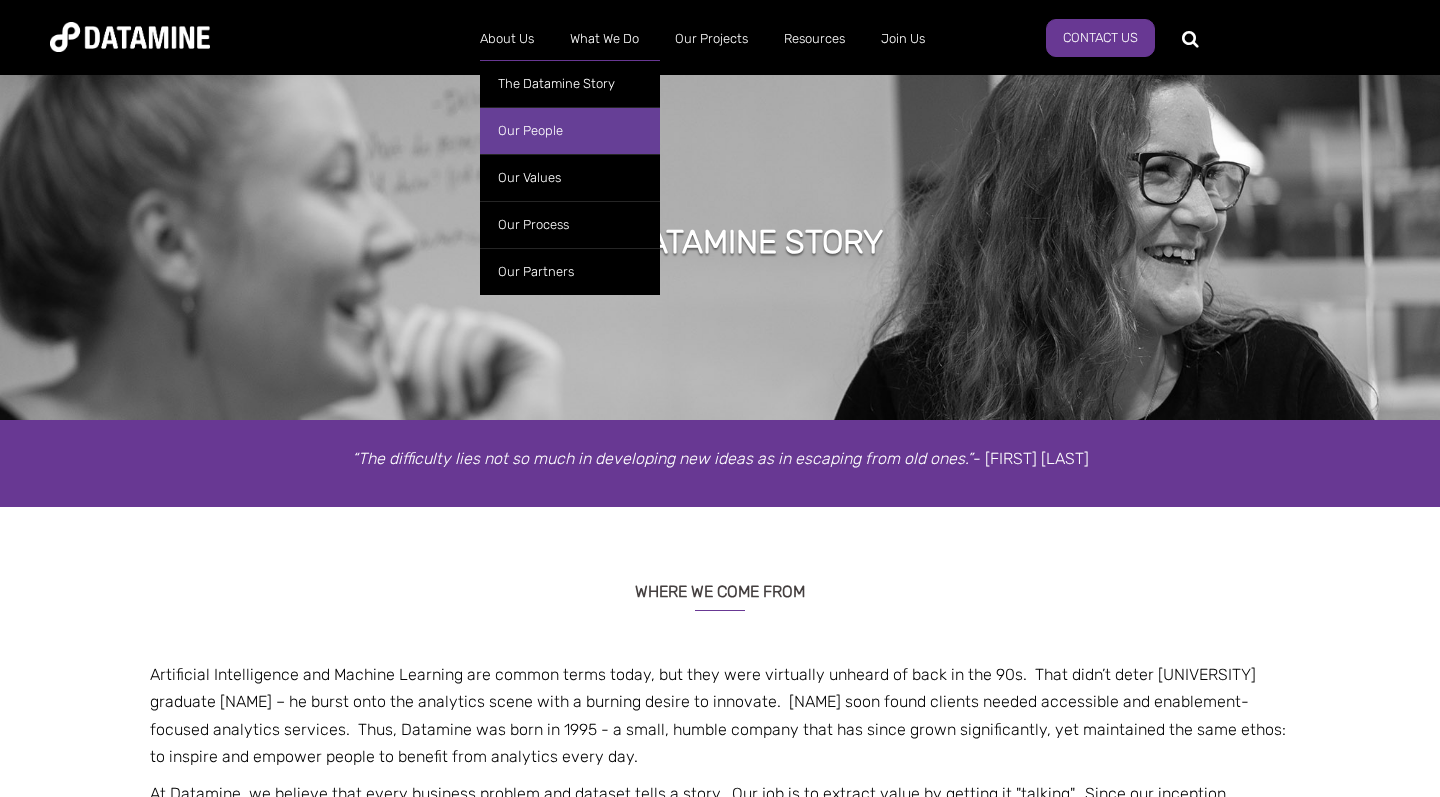 click on "Our People" at bounding box center [570, 130] 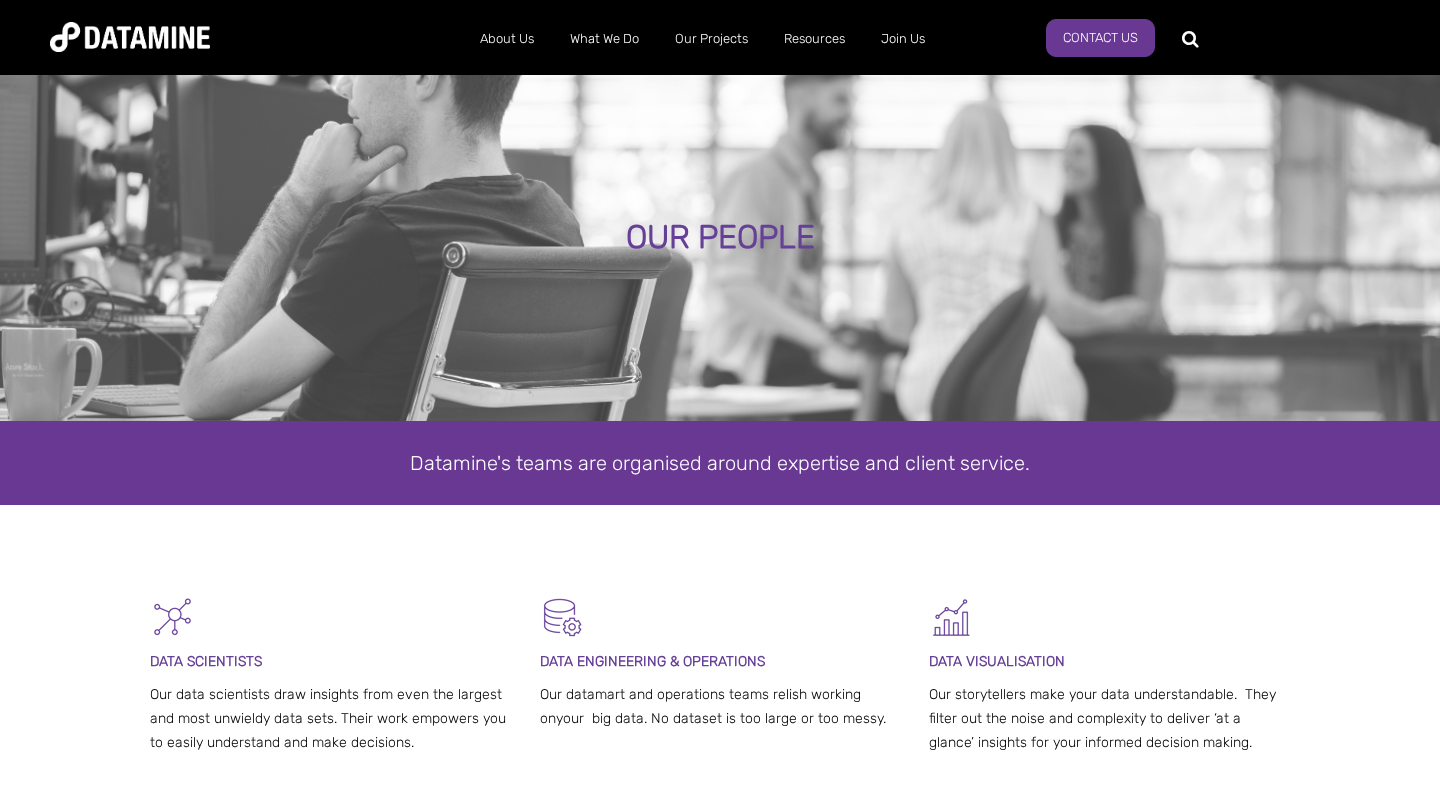 scroll, scrollTop: 0, scrollLeft: 0, axis: both 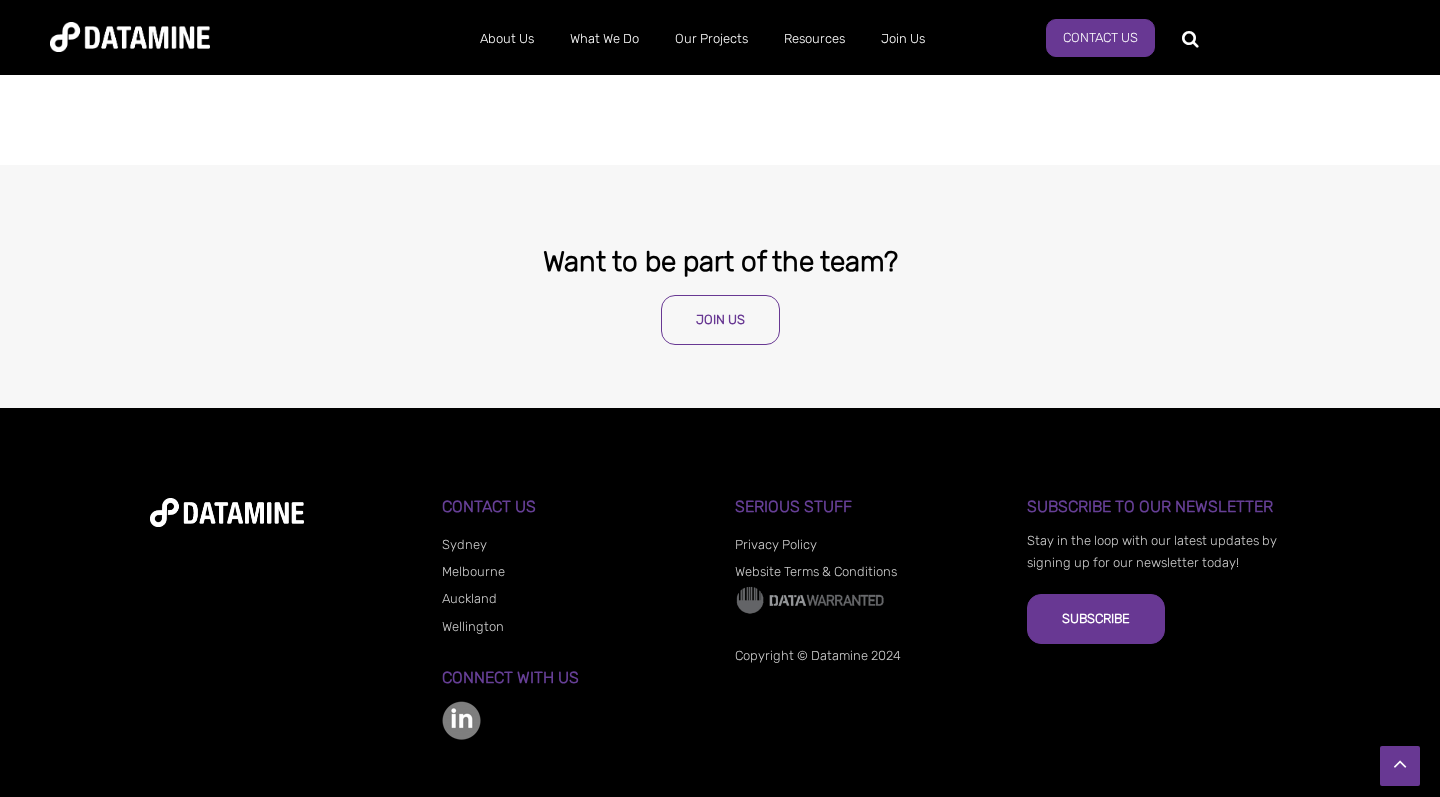 click on "Join Us" at bounding box center [720, 320] 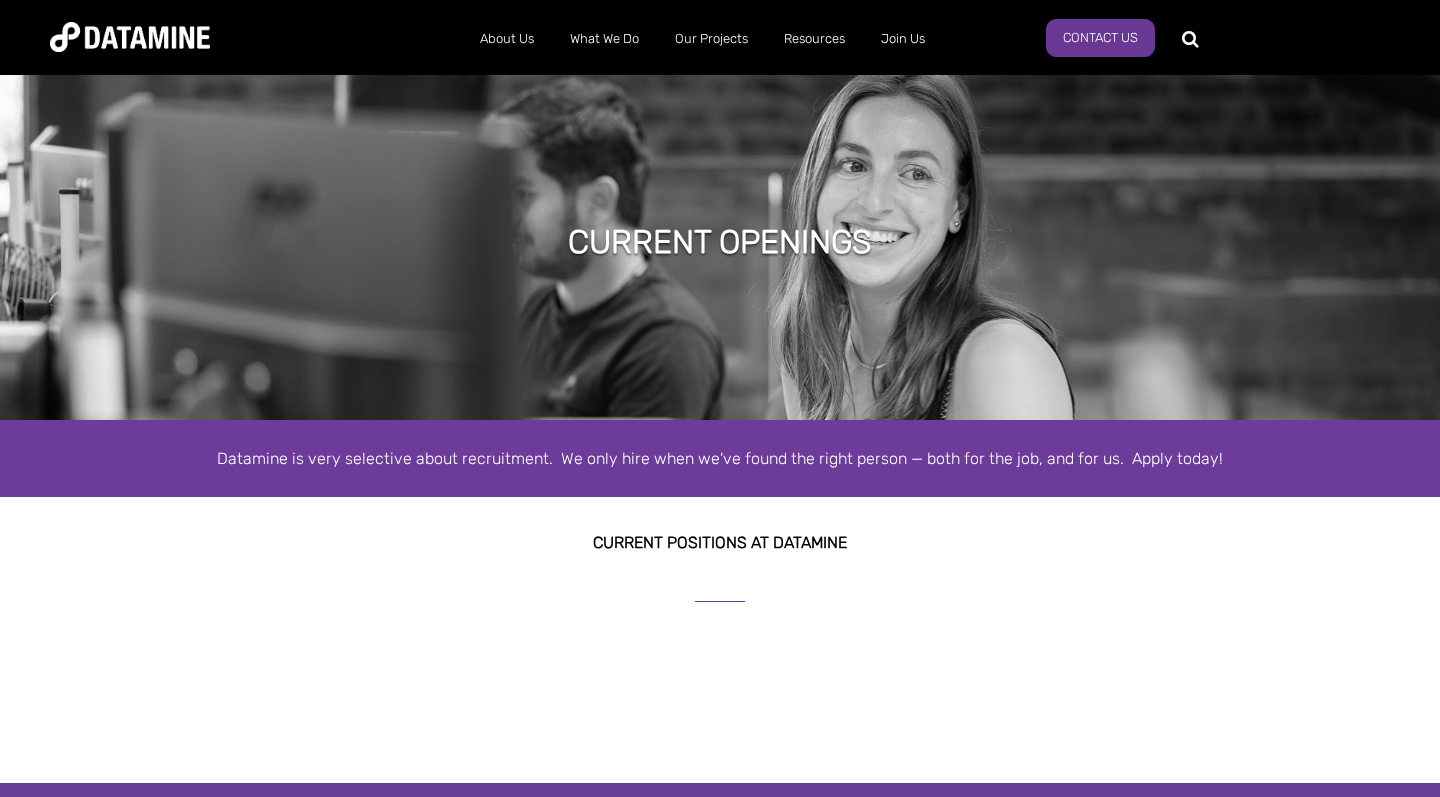 scroll, scrollTop: 282, scrollLeft: 0, axis: vertical 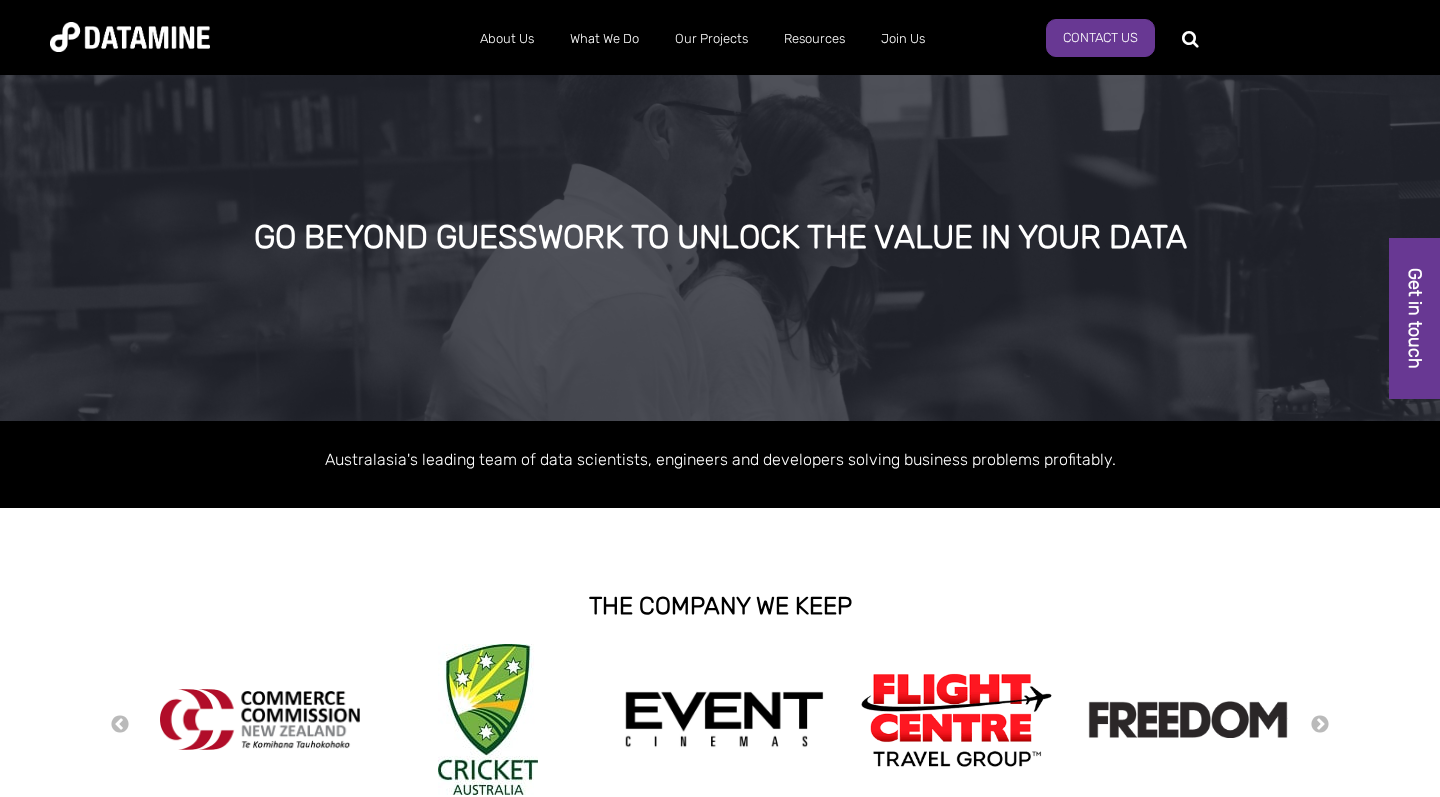 click at bounding box center [130, 37] 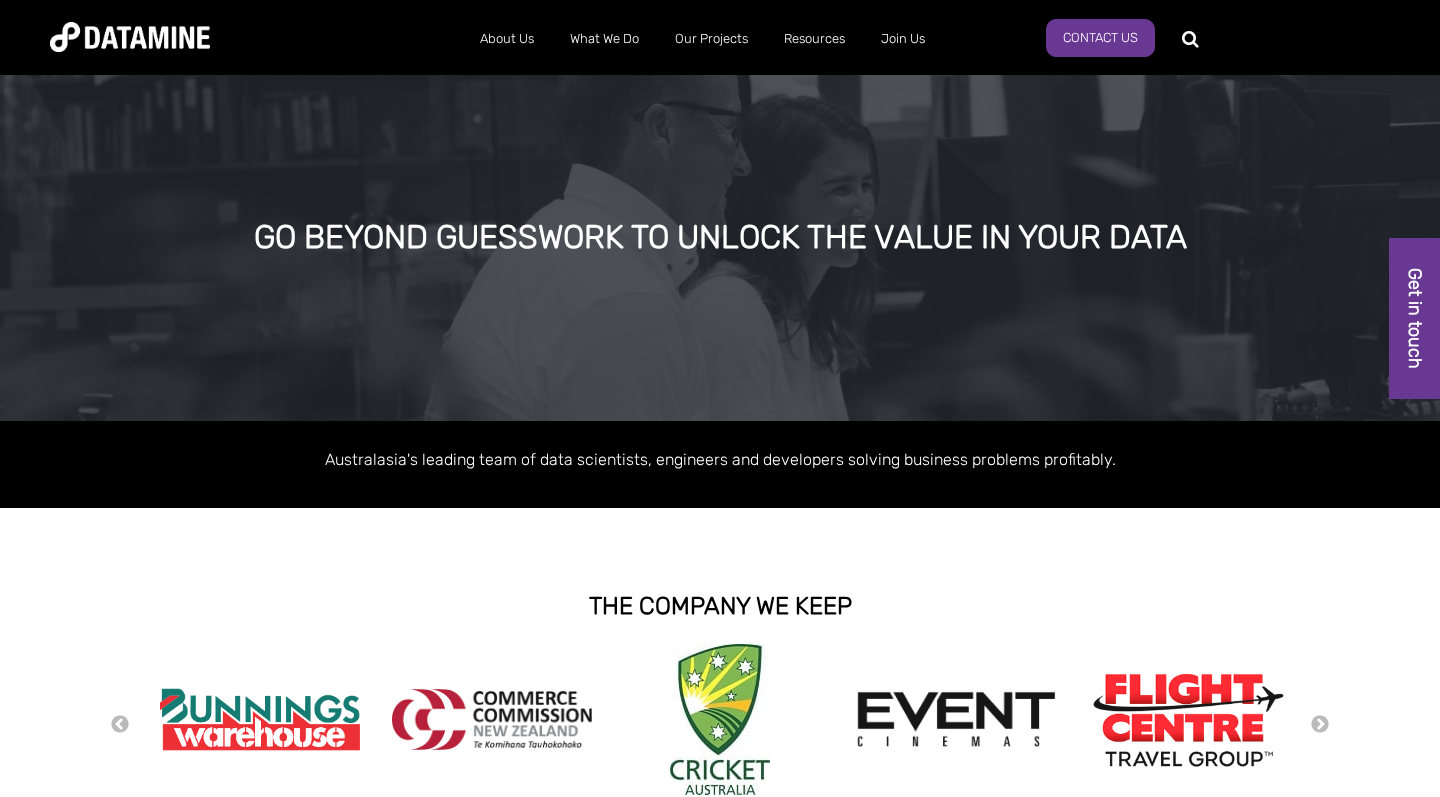 scroll, scrollTop: 0, scrollLeft: 0, axis: both 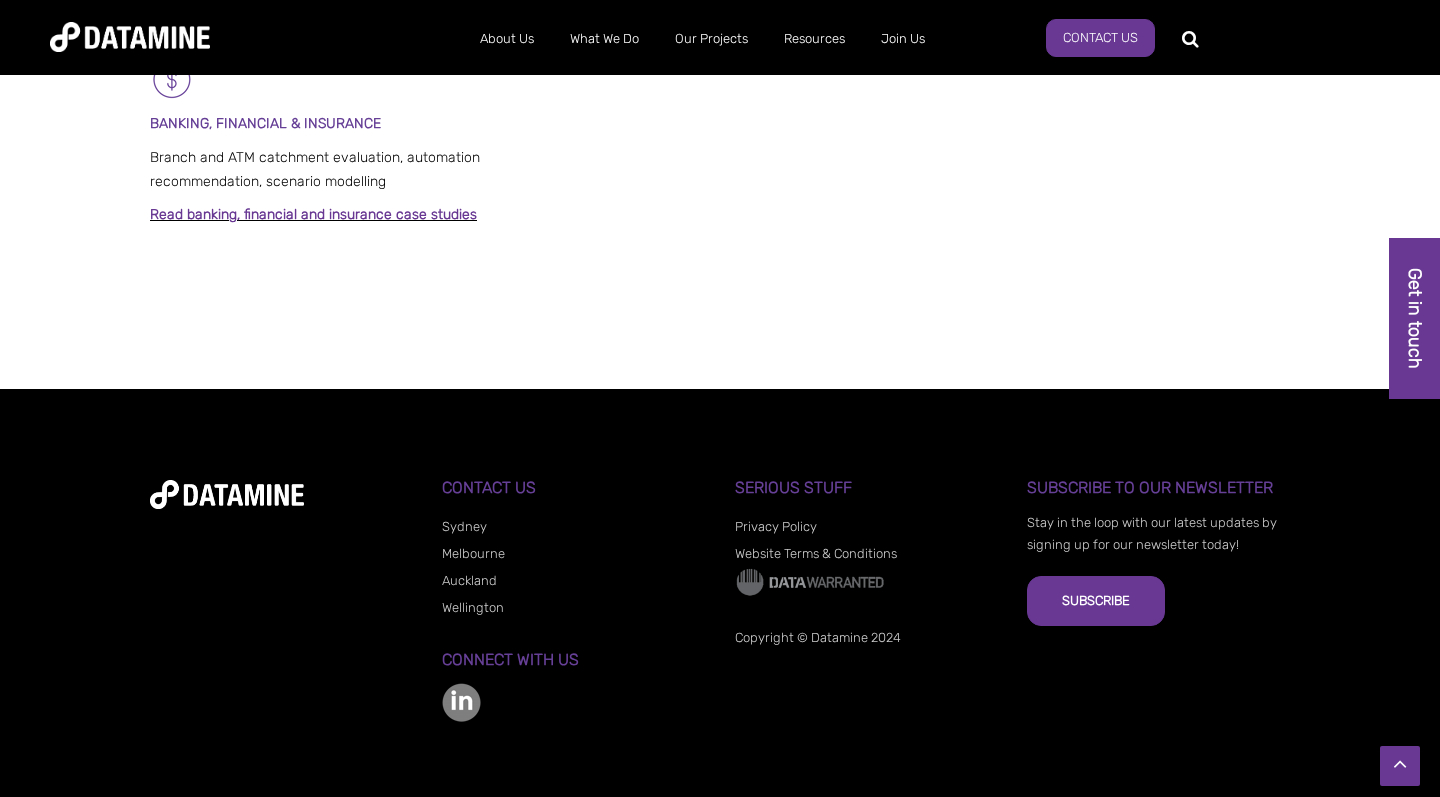 click at bounding box center (461, 702) 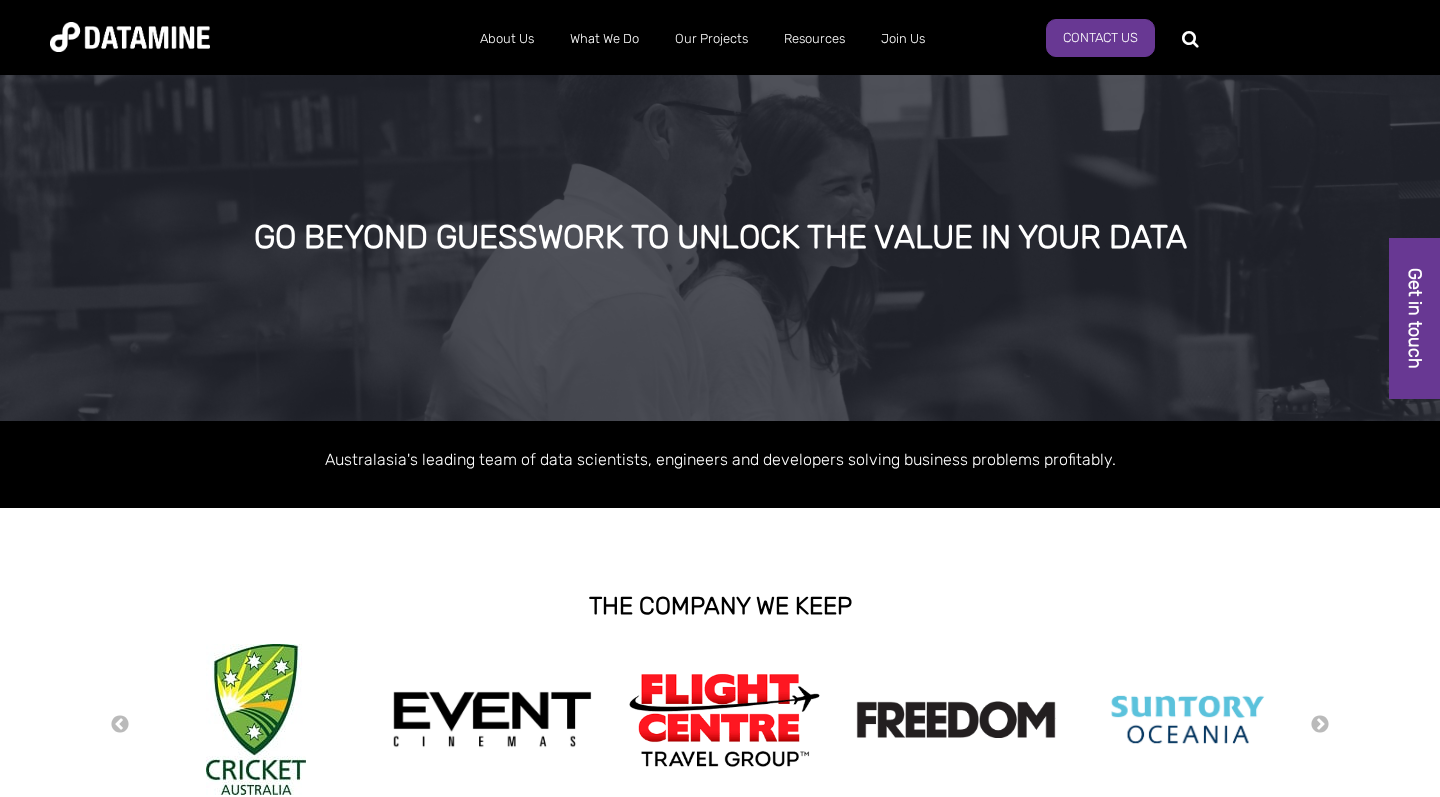 scroll, scrollTop: 0, scrollLeft: 0, axis: both 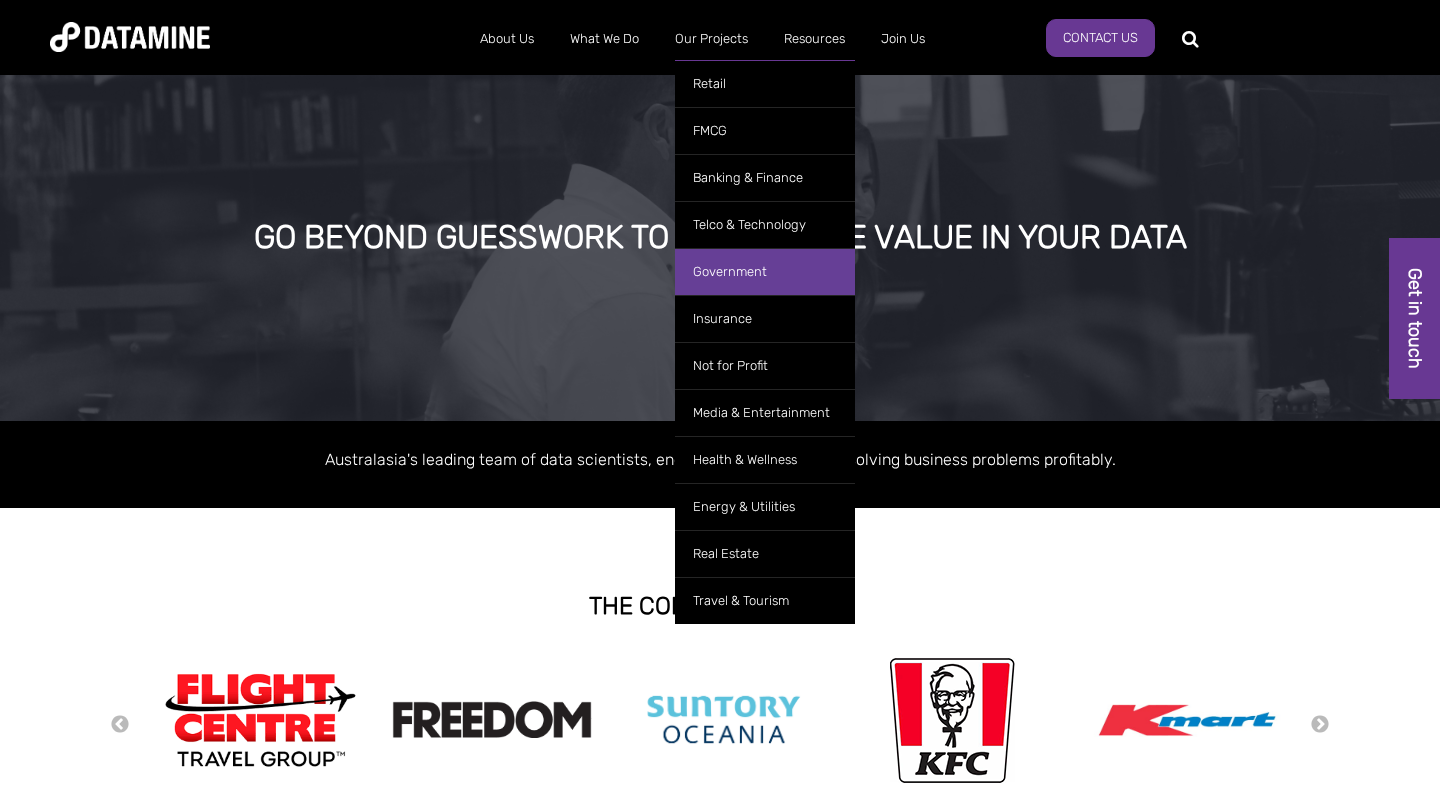 click on "Government" at bounding box center [765, 271] 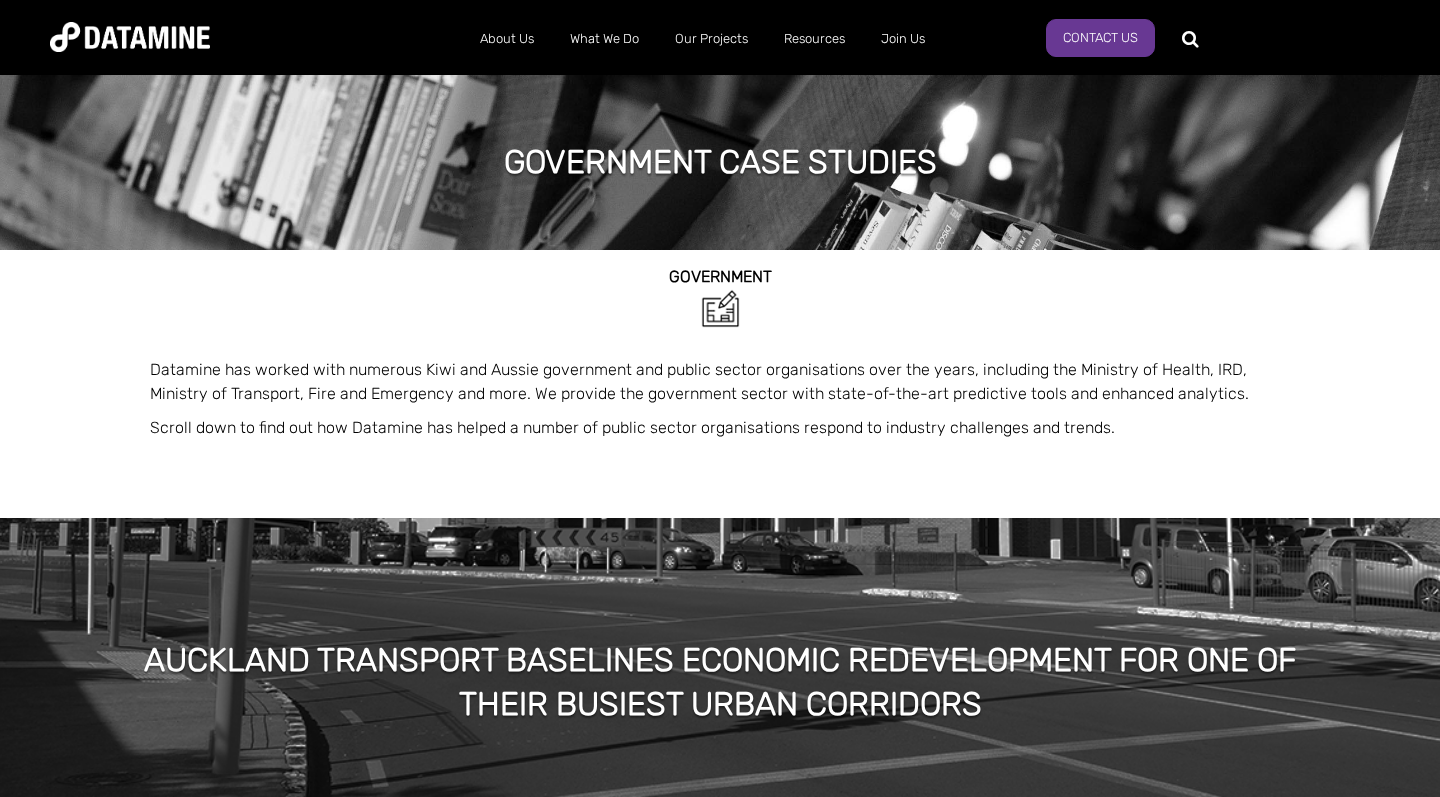 scroll, scrollTop: 0, scrollLeft: 0, axis: both 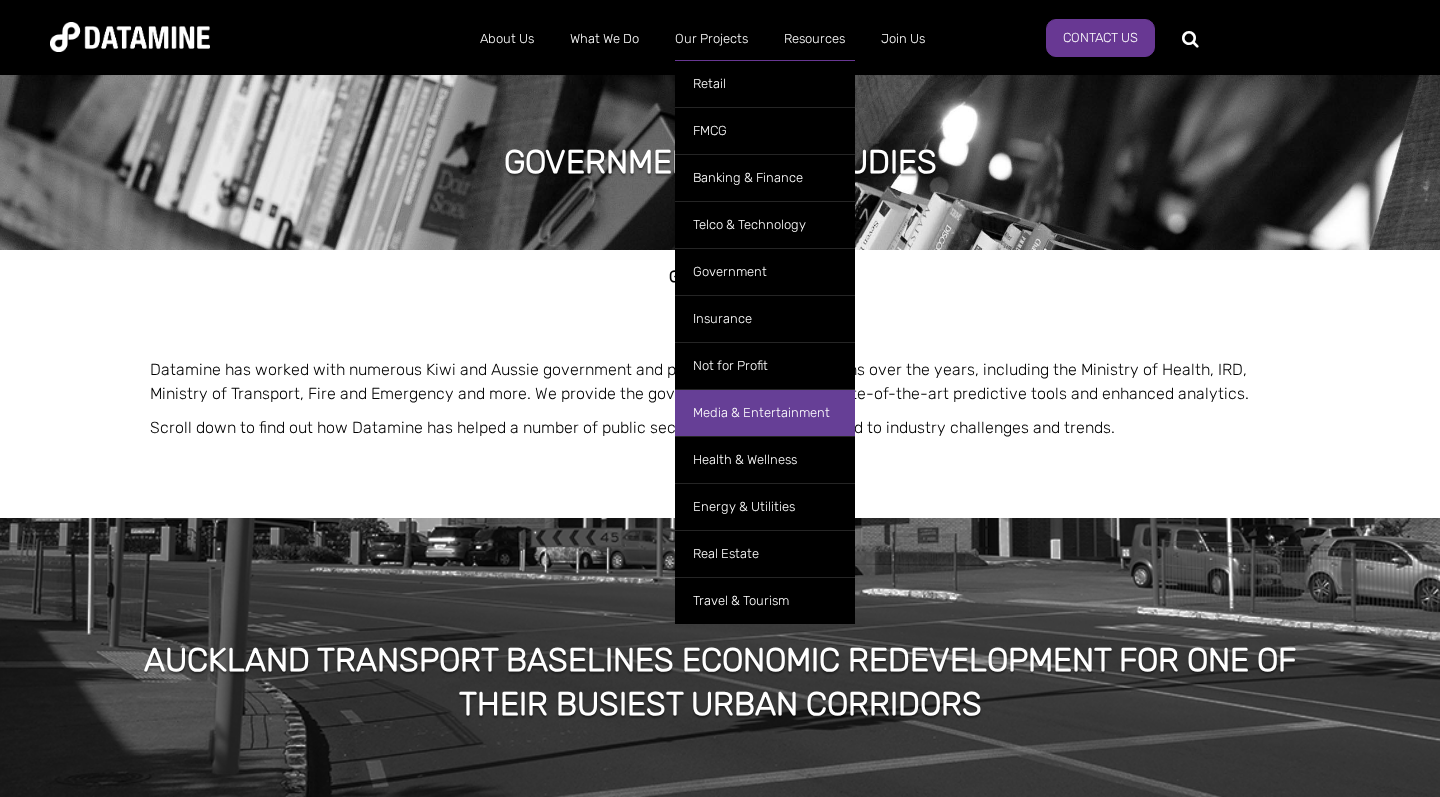 click on "Media & Entertainment" at bounding box center [765, 412] 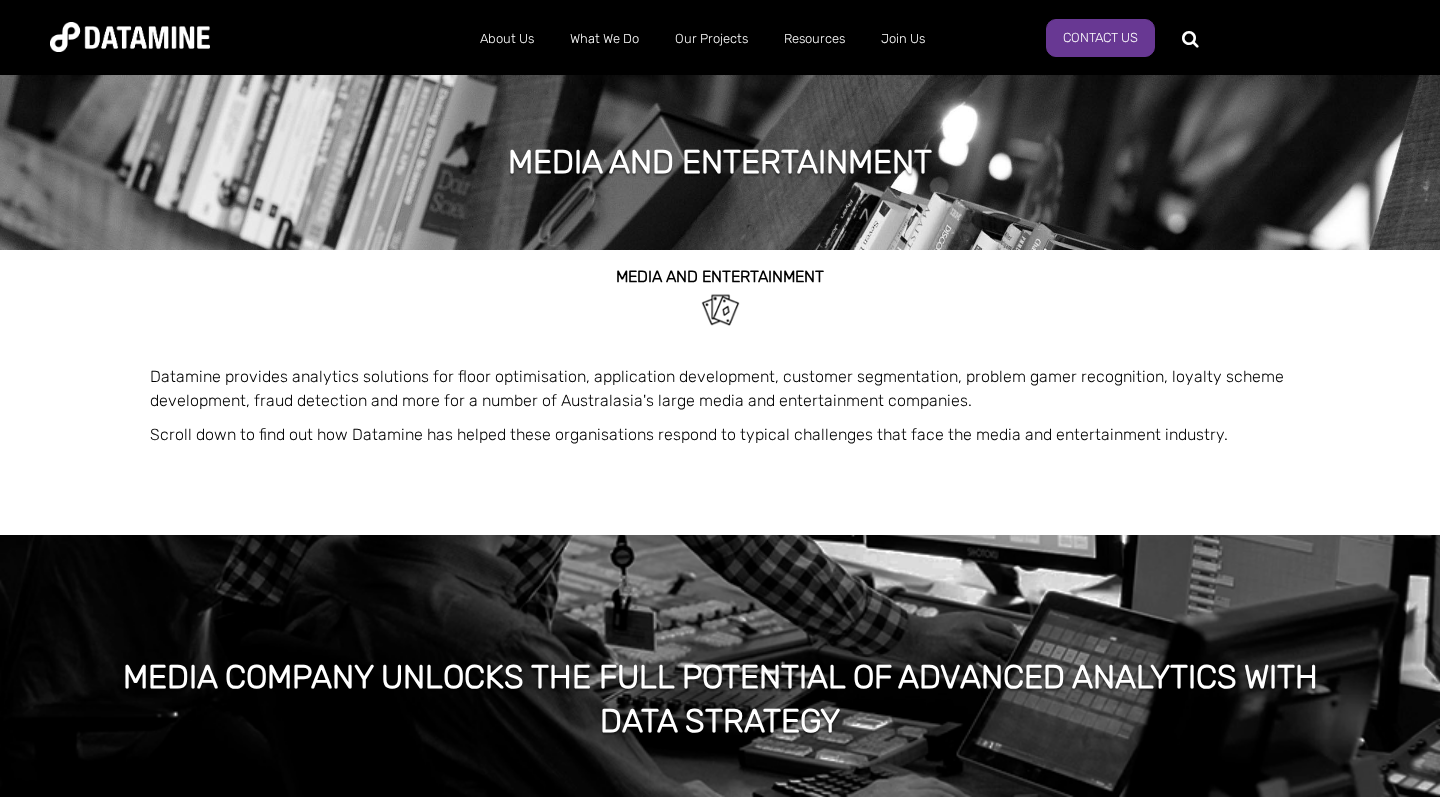 scroll, scrollTop: 0, scrollLeft: 0, axis: both 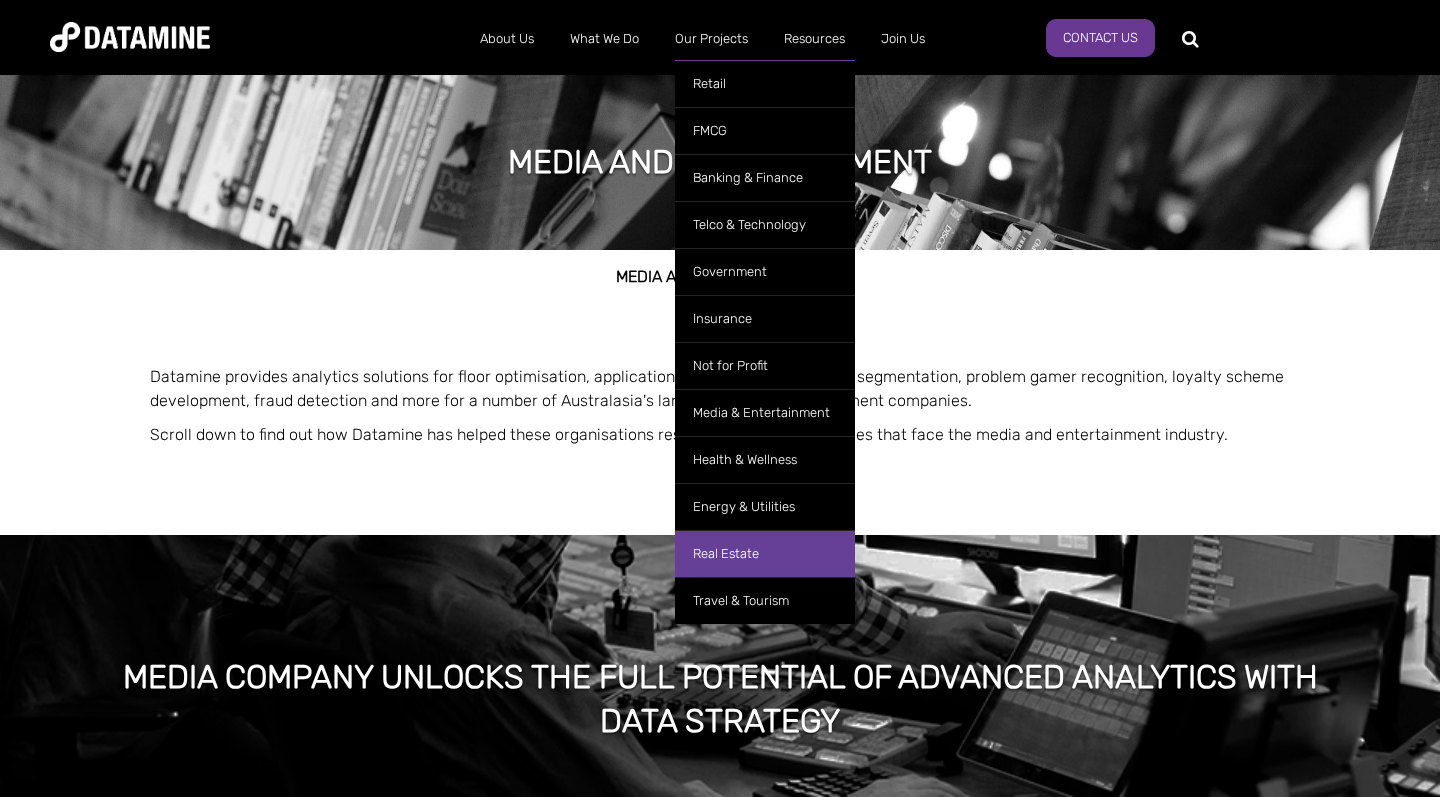 click on "Real Estate" at bounding box center (765, 553) 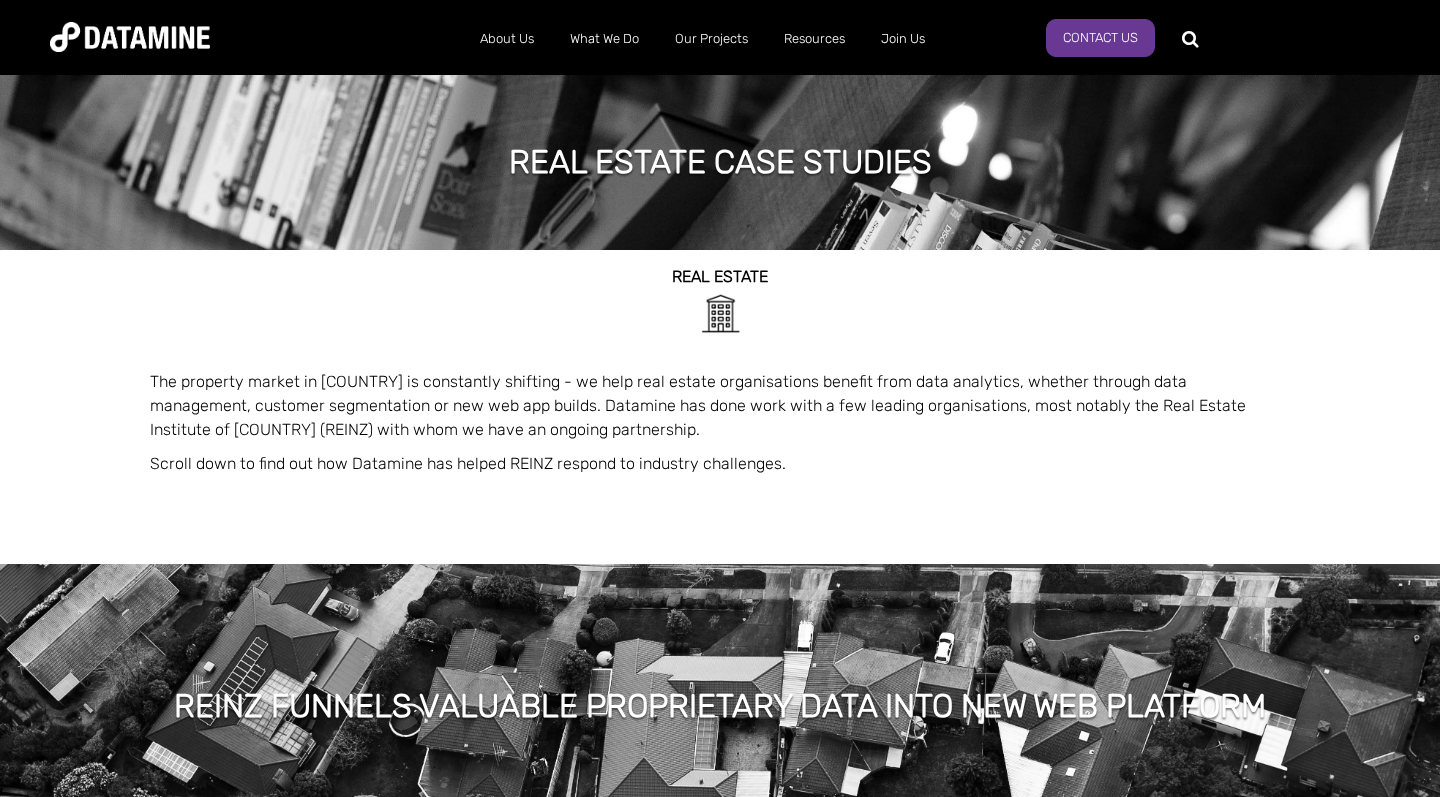 scroll, scrollTop: 0, scrollLeft: 0, axis: both 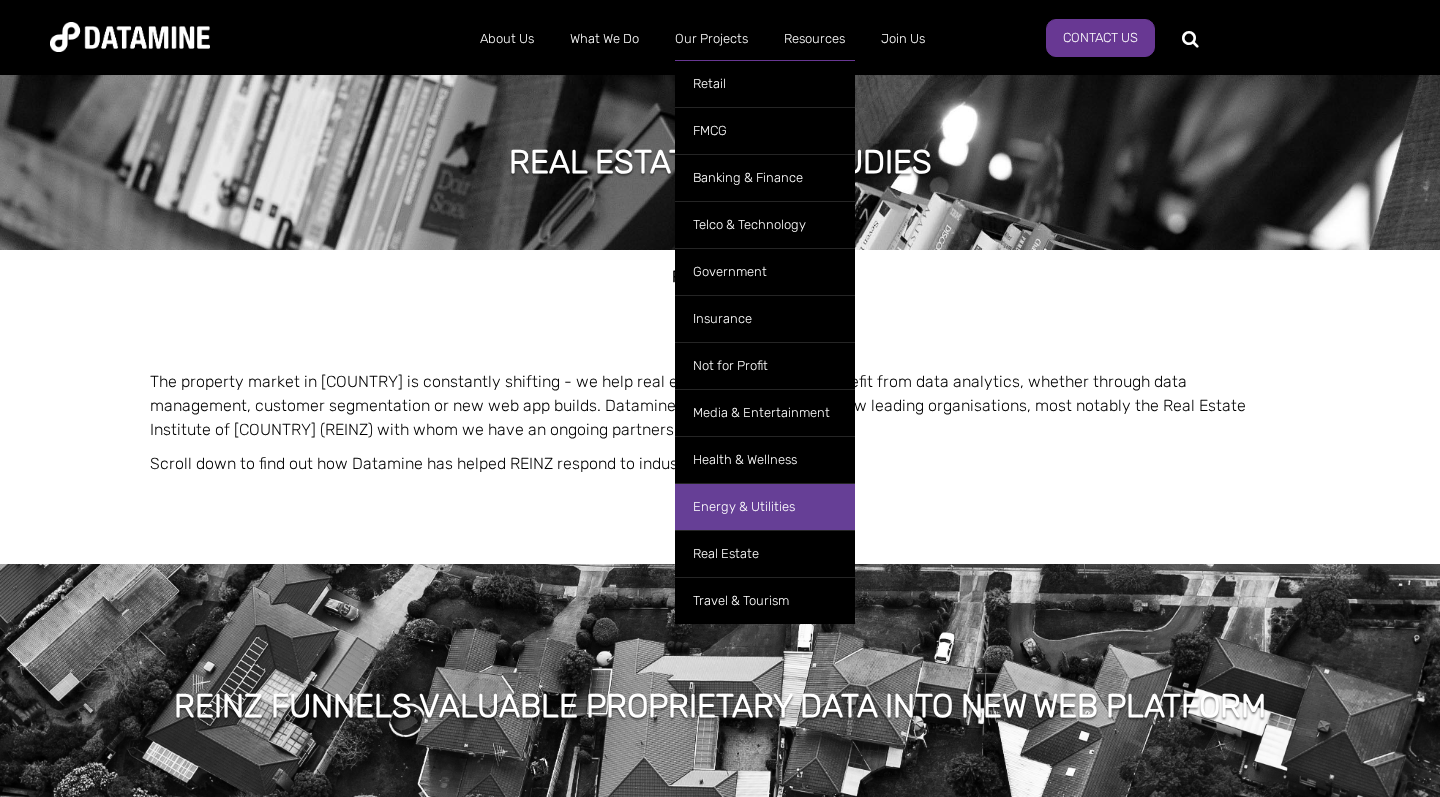 click on "Energy & Utilities" at bounding box center [765, 506] 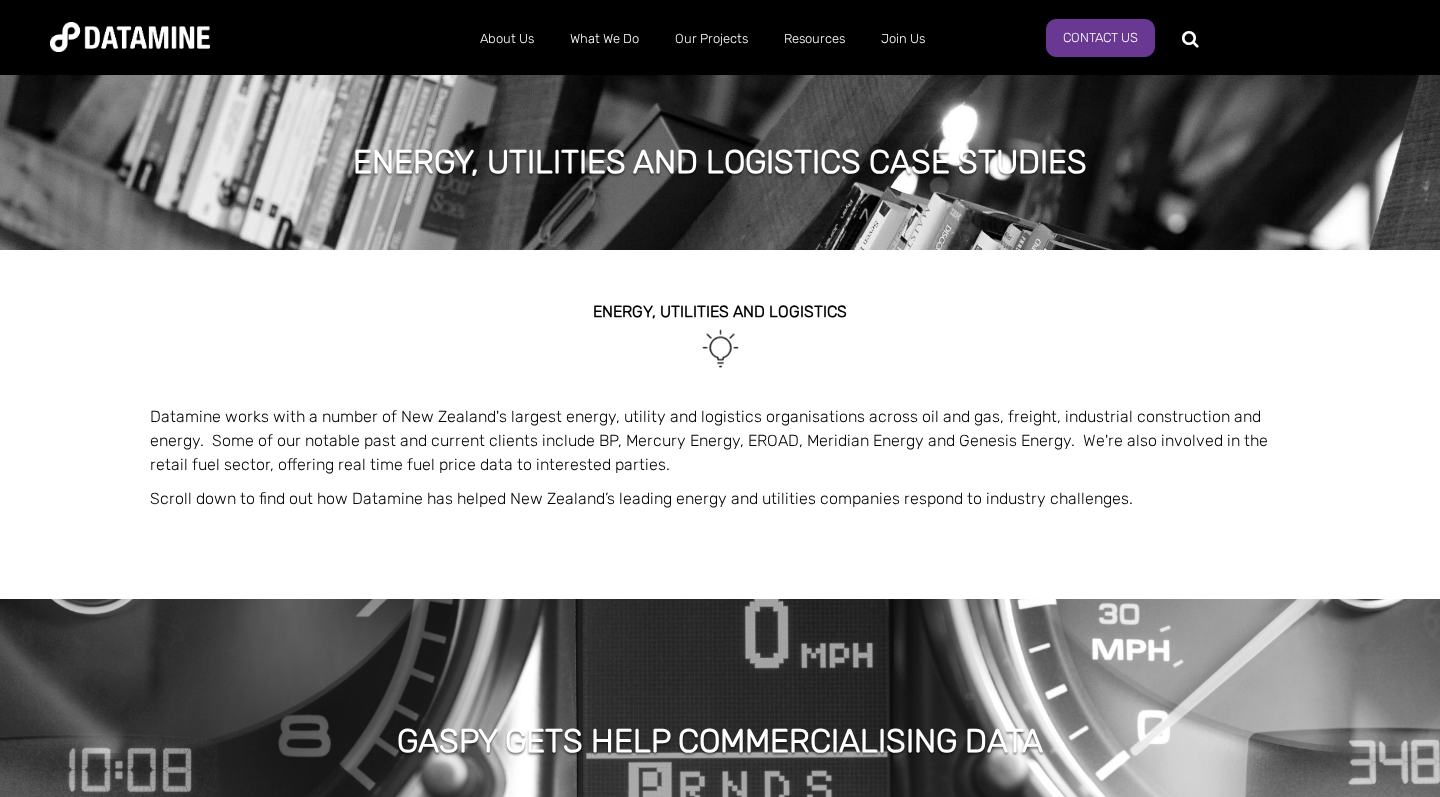 scroll, scrollTop: 0, scrollLeft: 0, axis: both 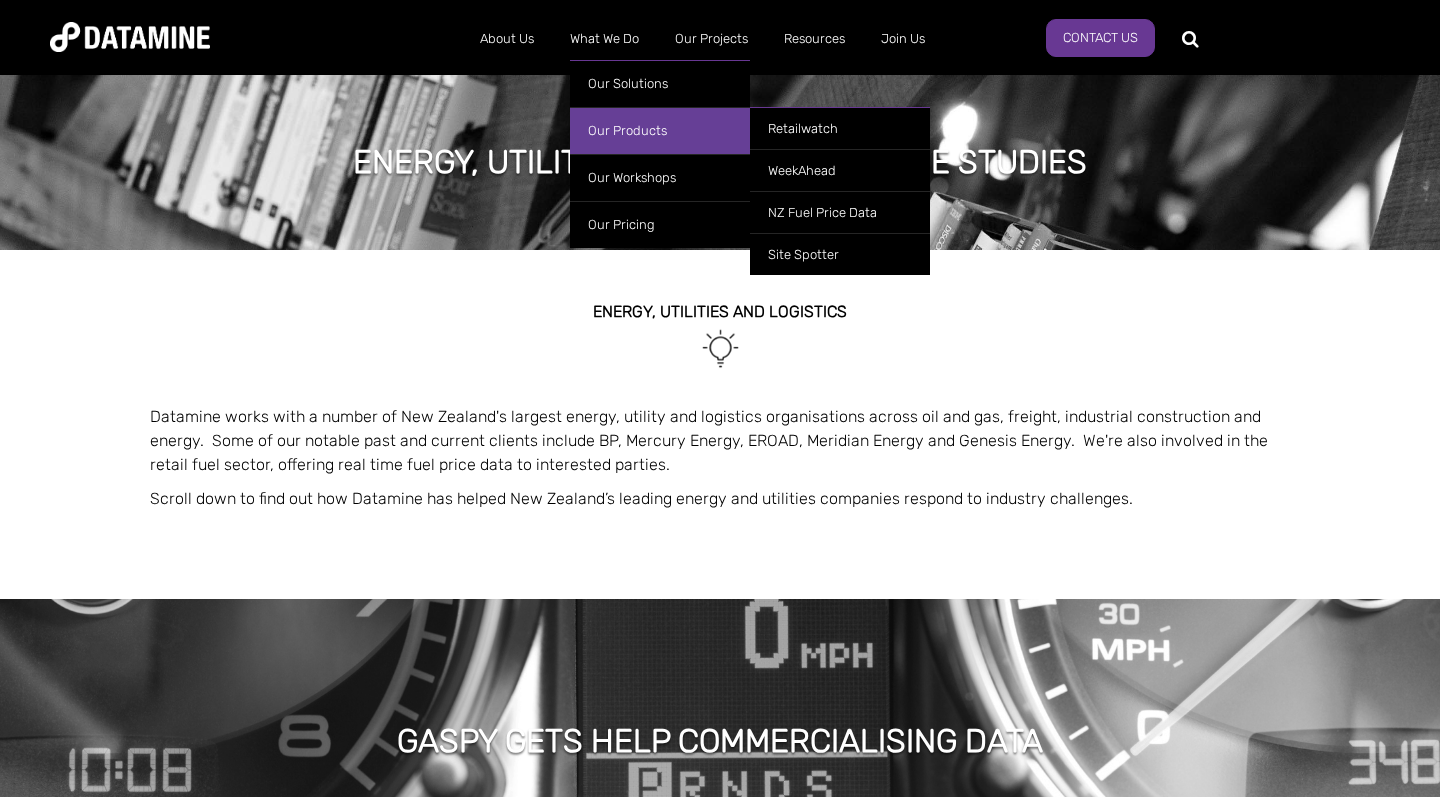 click on "Our Products" at bounding box center (660, 130) 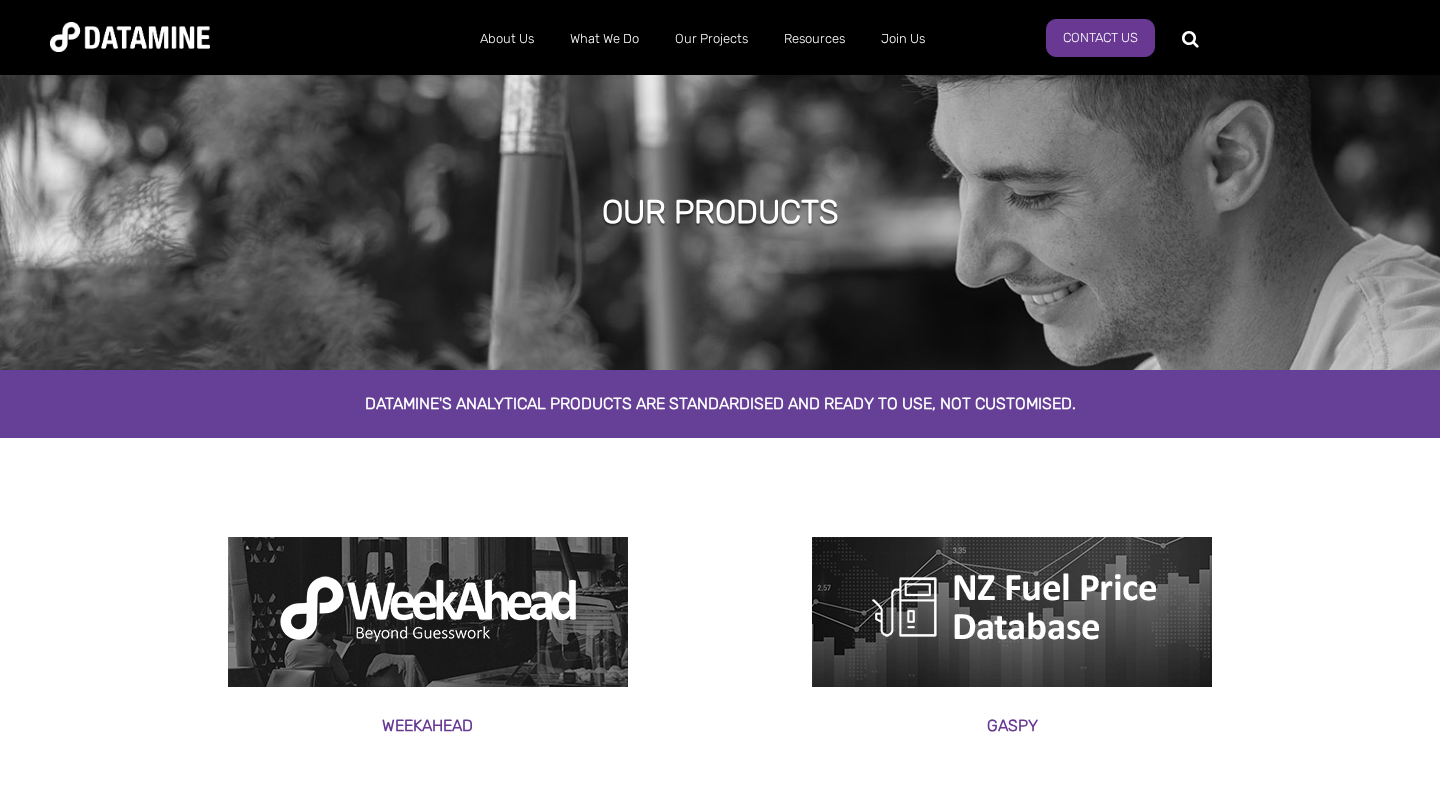 scroll, scrollTop: 0, scrollLeft: 0, axis: both 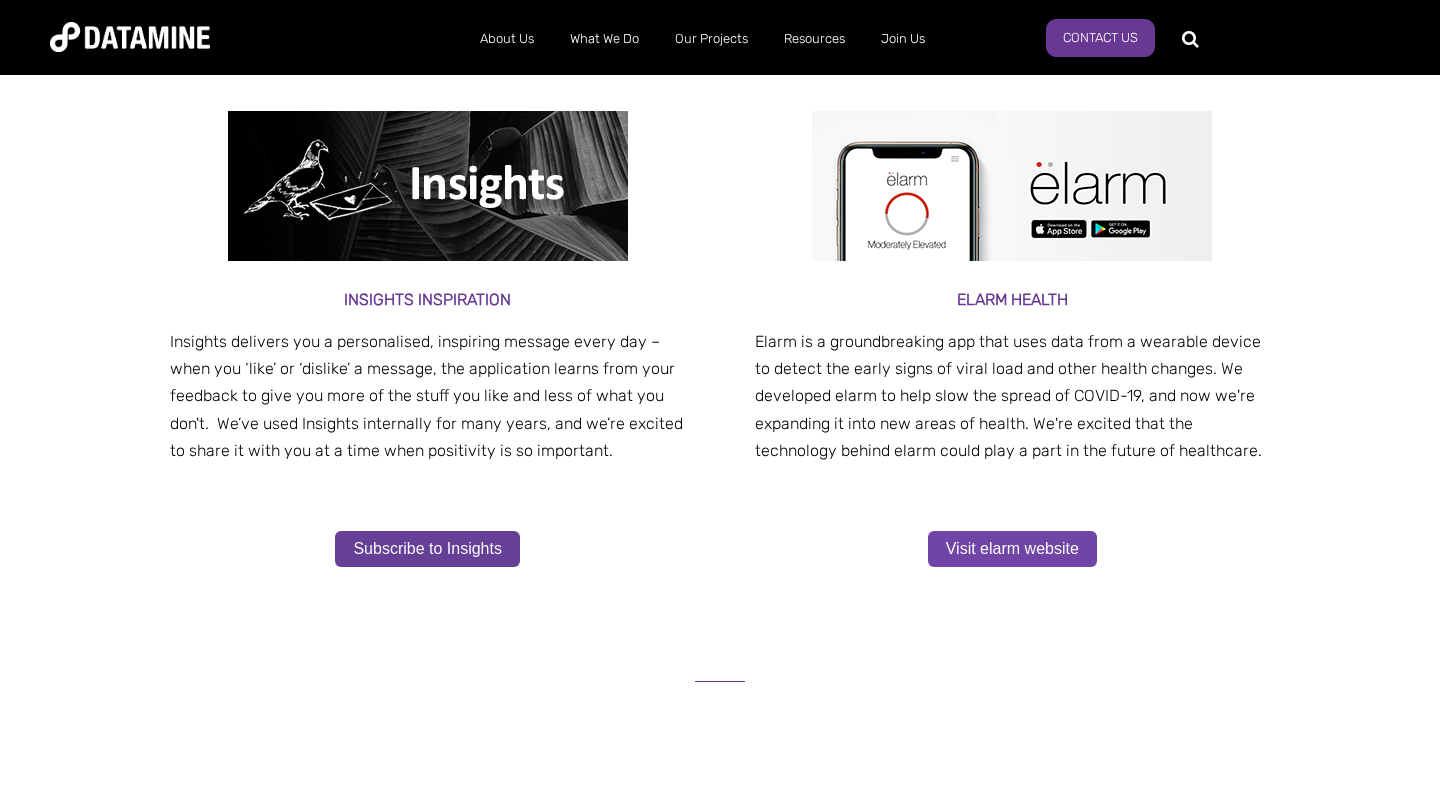 click on "Visit elarm website" at bounding box center [1012, 549] 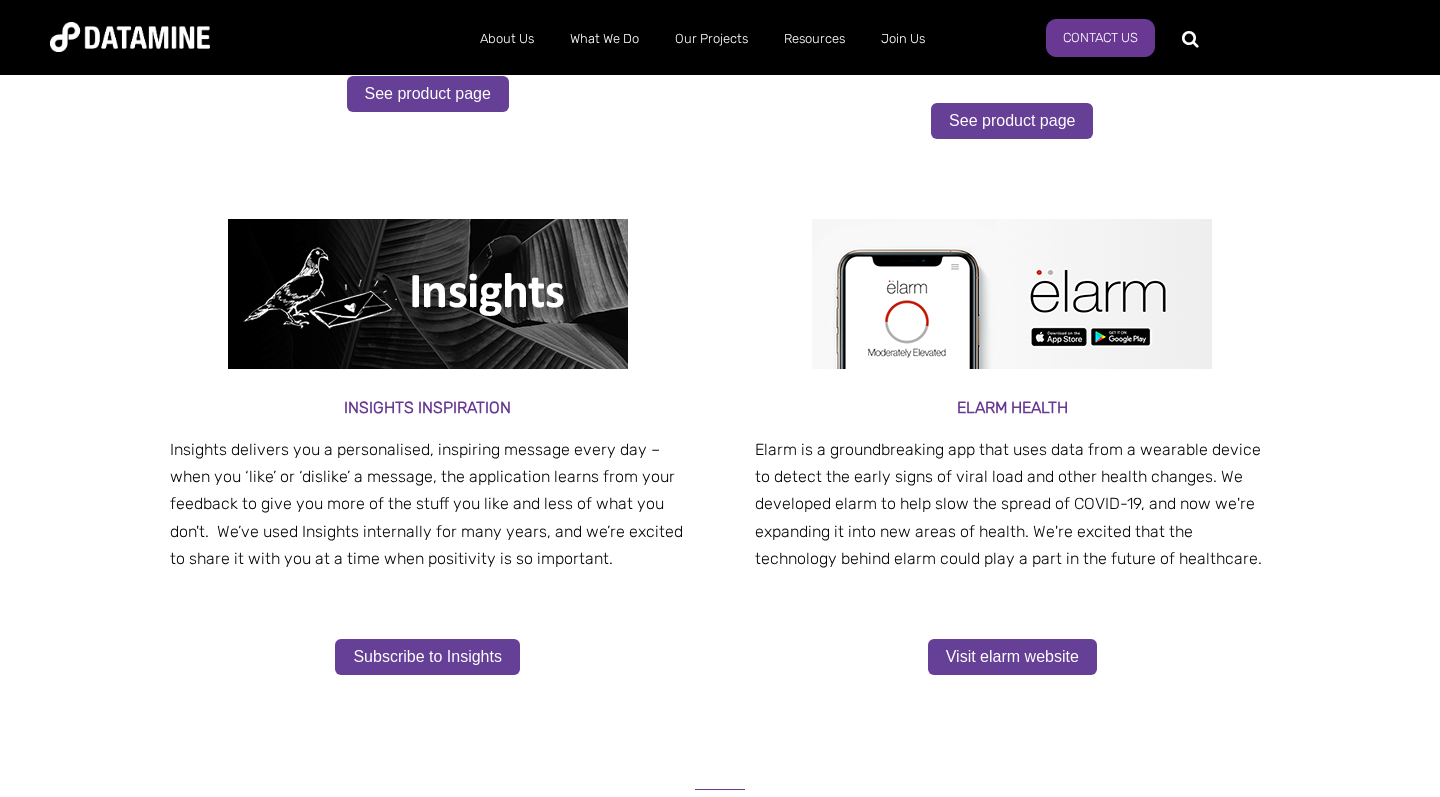 scroll, scrollTop: 894, scrollLeft: 0, axis: vertical 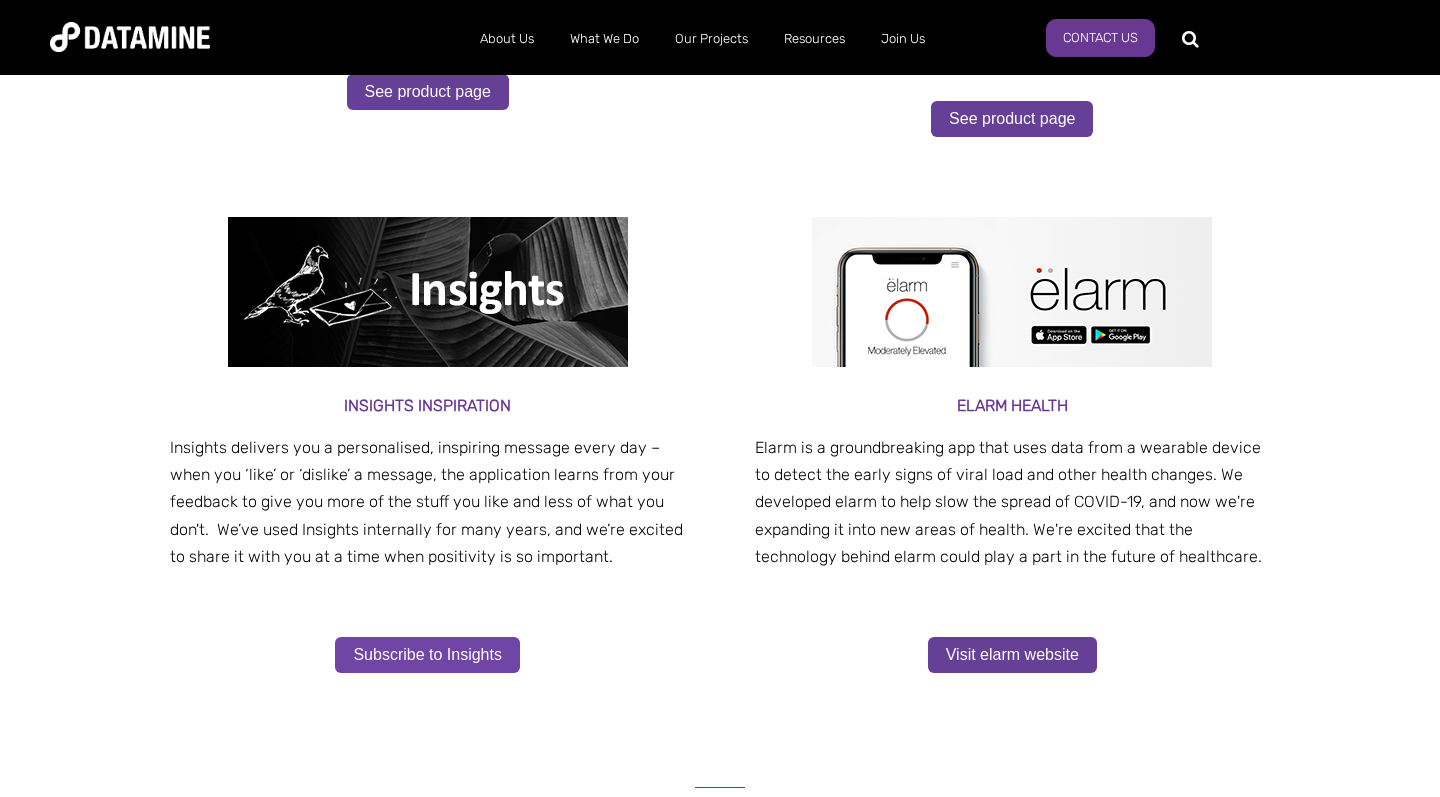click on "Subscribe to Insights" at bounding box center [427, 655] 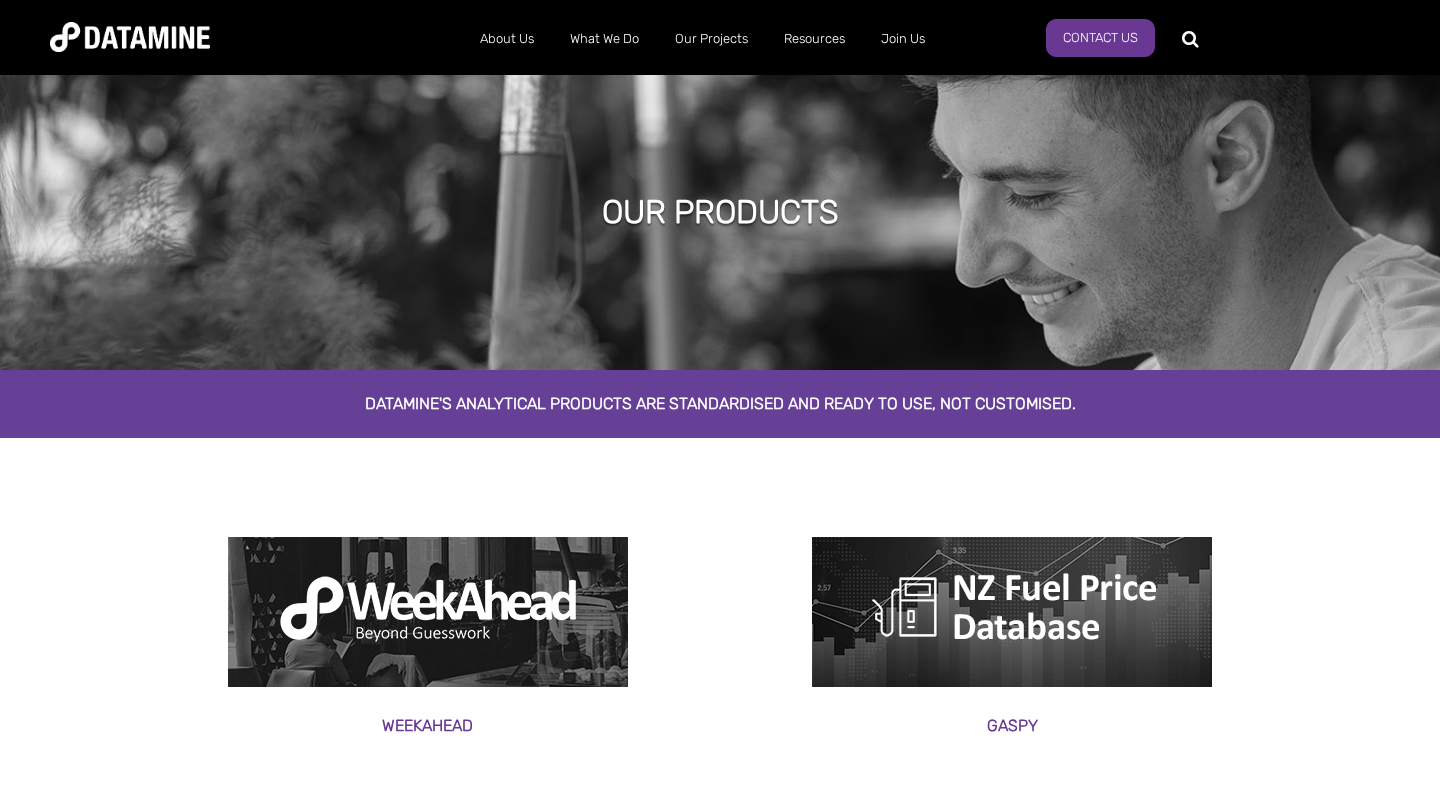 scroll, scrollTop: 0, scrollLeft: 0, axis: both 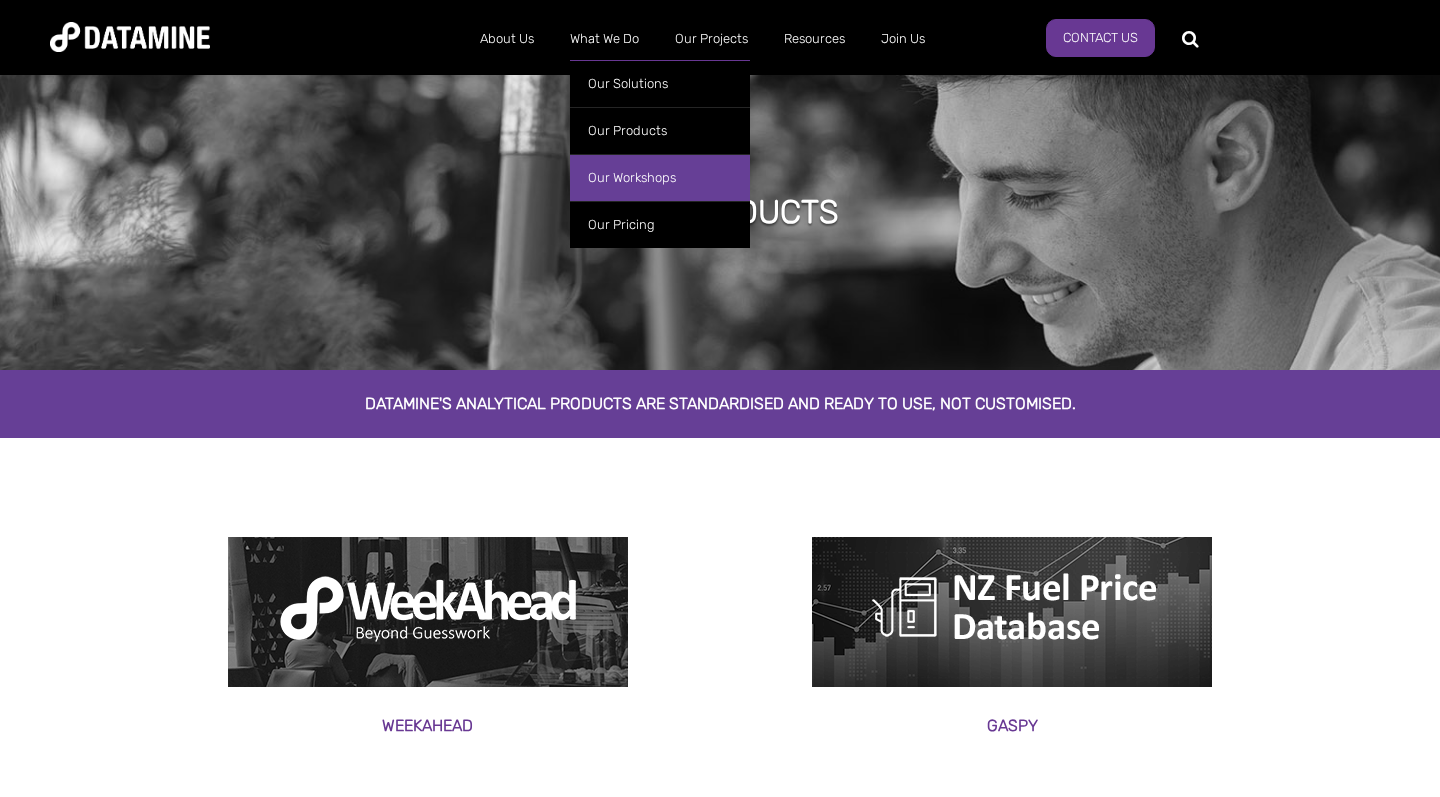 click on "Our Workshops" at bounding box center (660, 177) 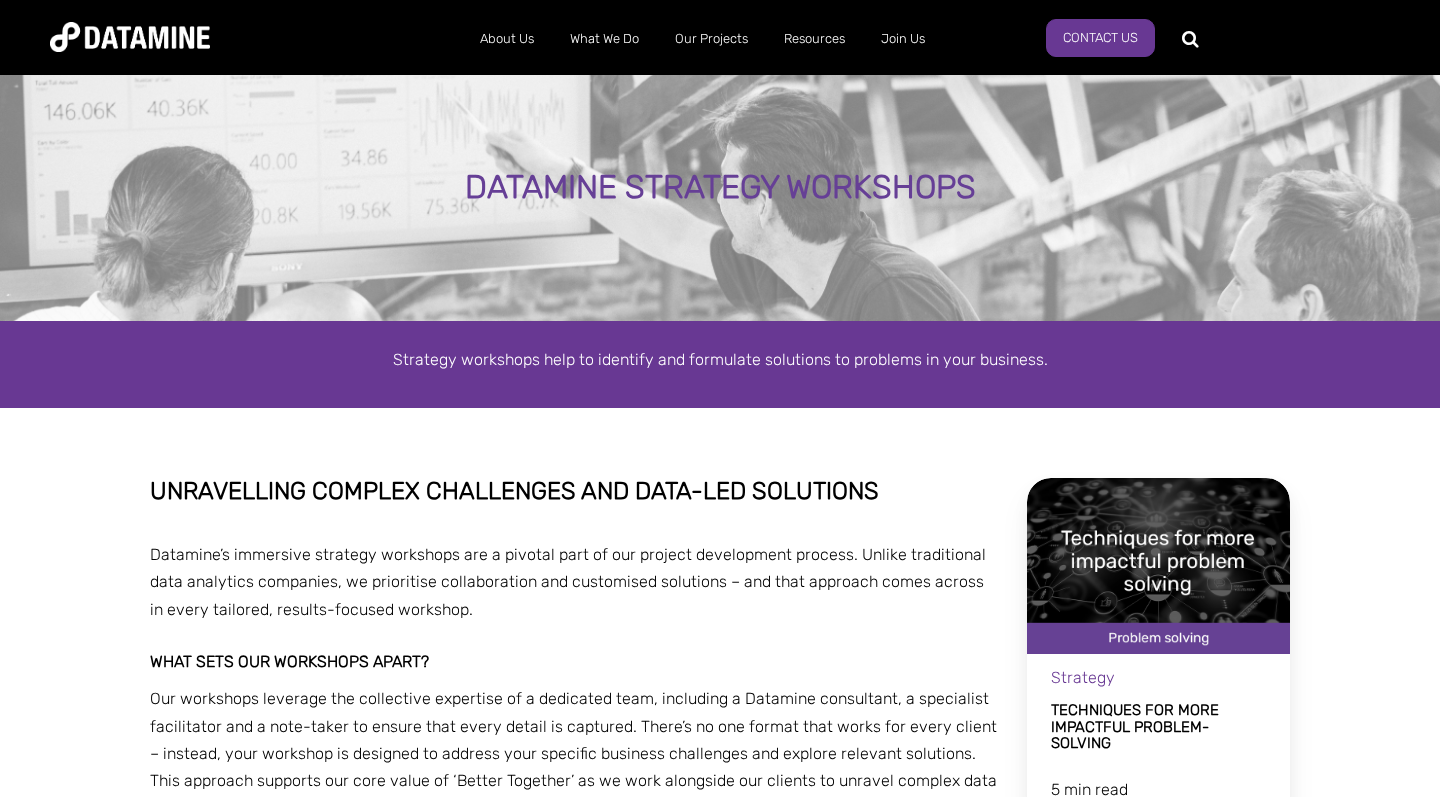 scroll, scrollTop: 0, scrollLeft: 0, axis: both 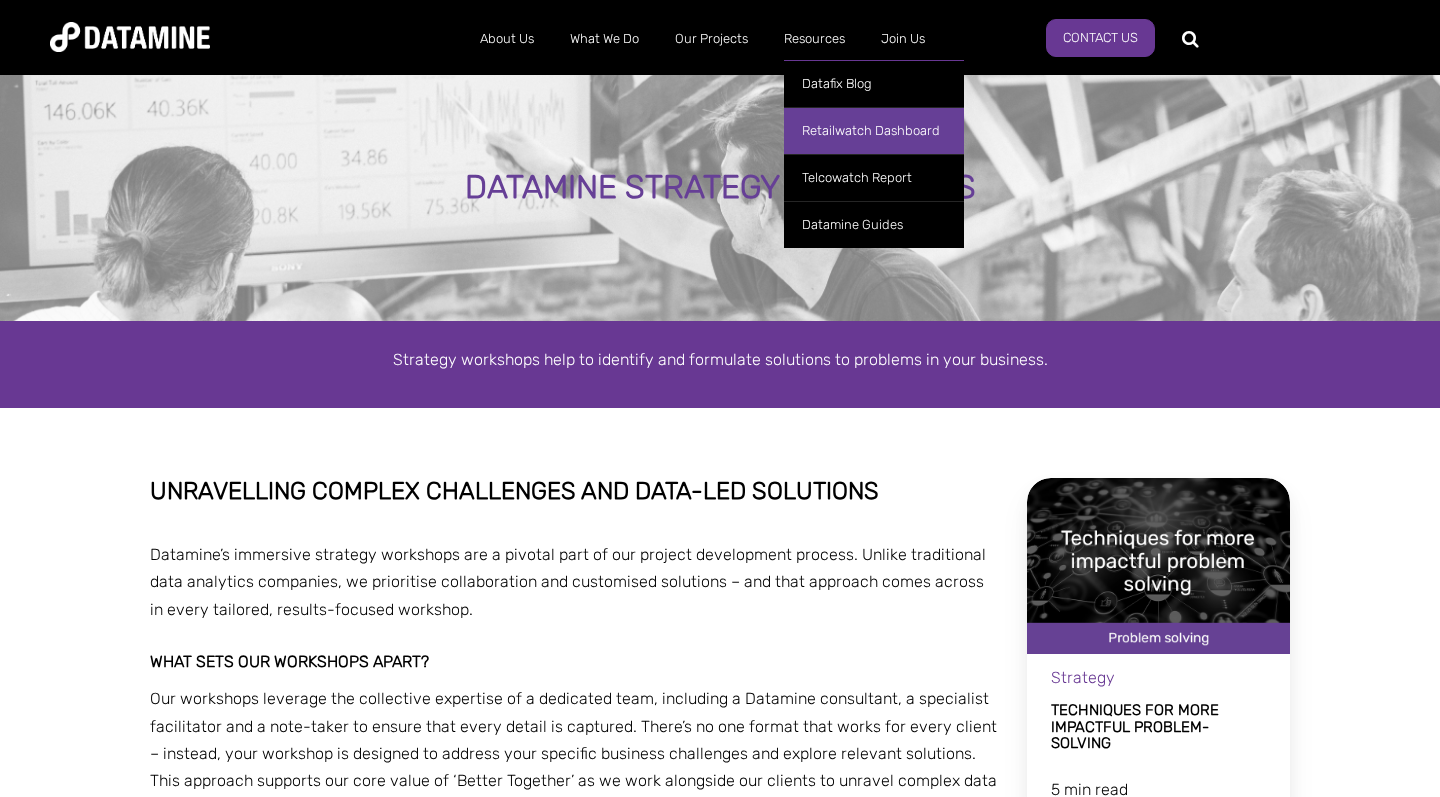 click on "Retailwatch Dashboard" at bounding box center (874, 130) 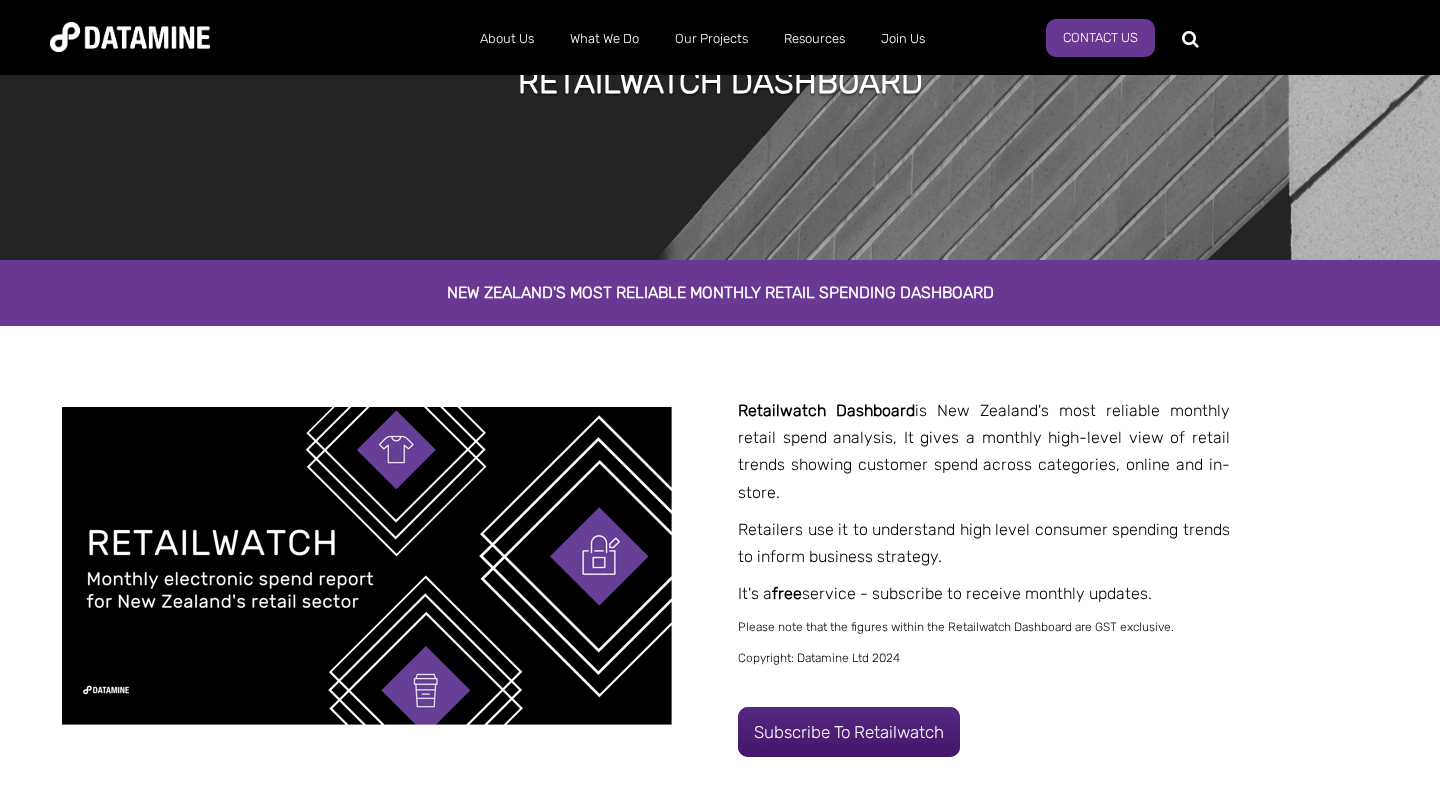 scroll, scrollTop: 260, scrollLeft: 0, axis: vertical 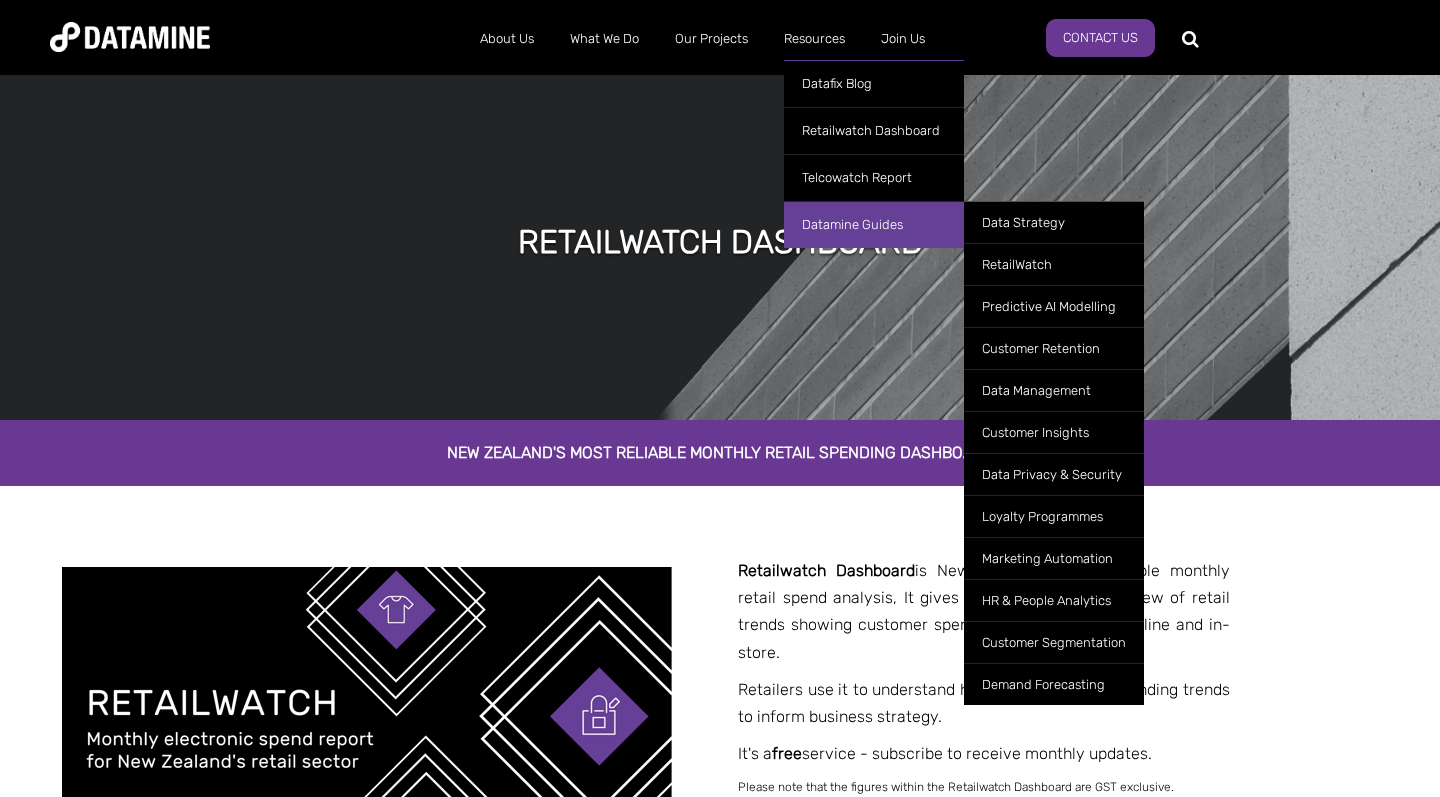 click on "Datamine Guides" at bounding box center [874, 224] 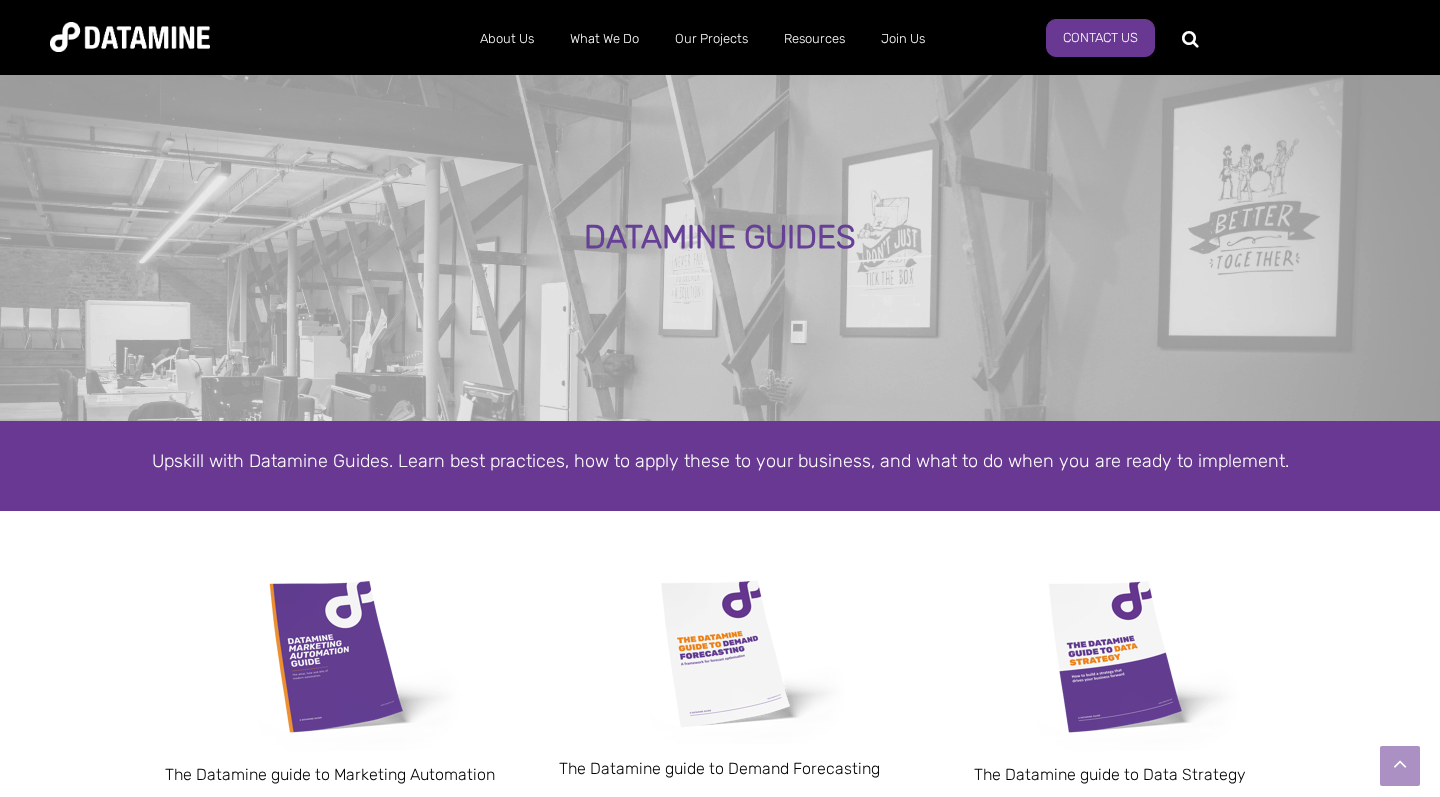 scroll, scrollTop: 355, scrollLeft: 0, axis: vertical 